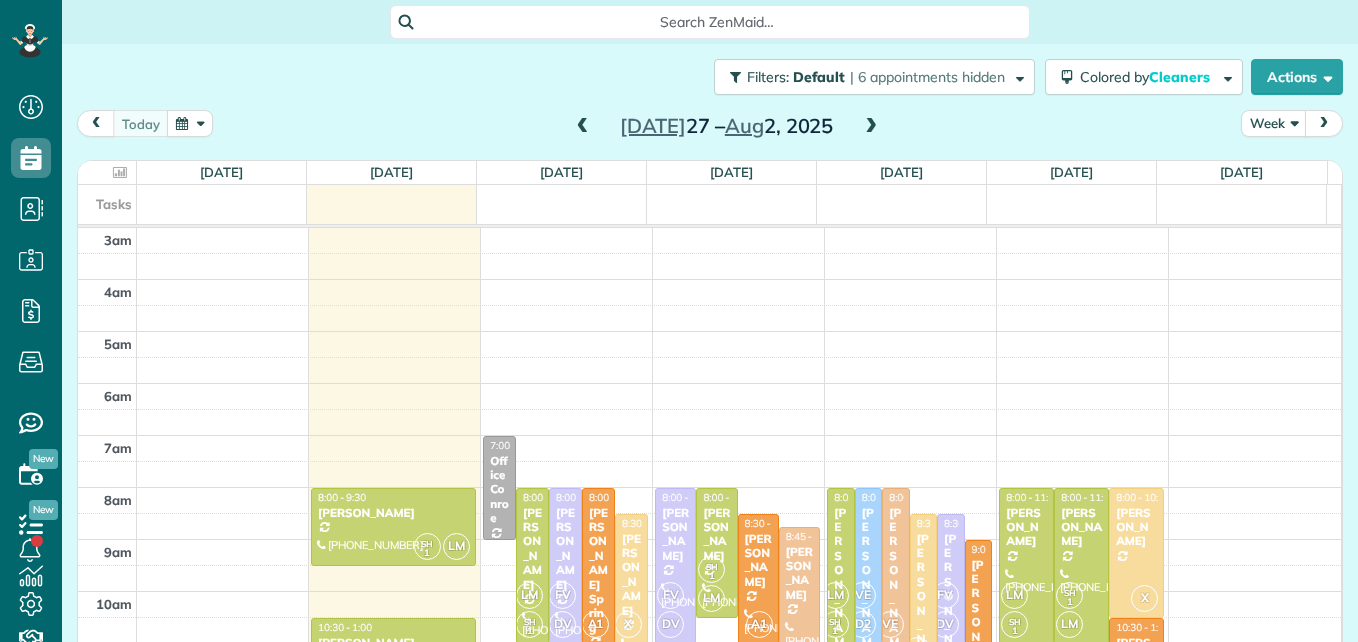 scroll, scrollTop: 0, scrollLeft: 0, axis: both 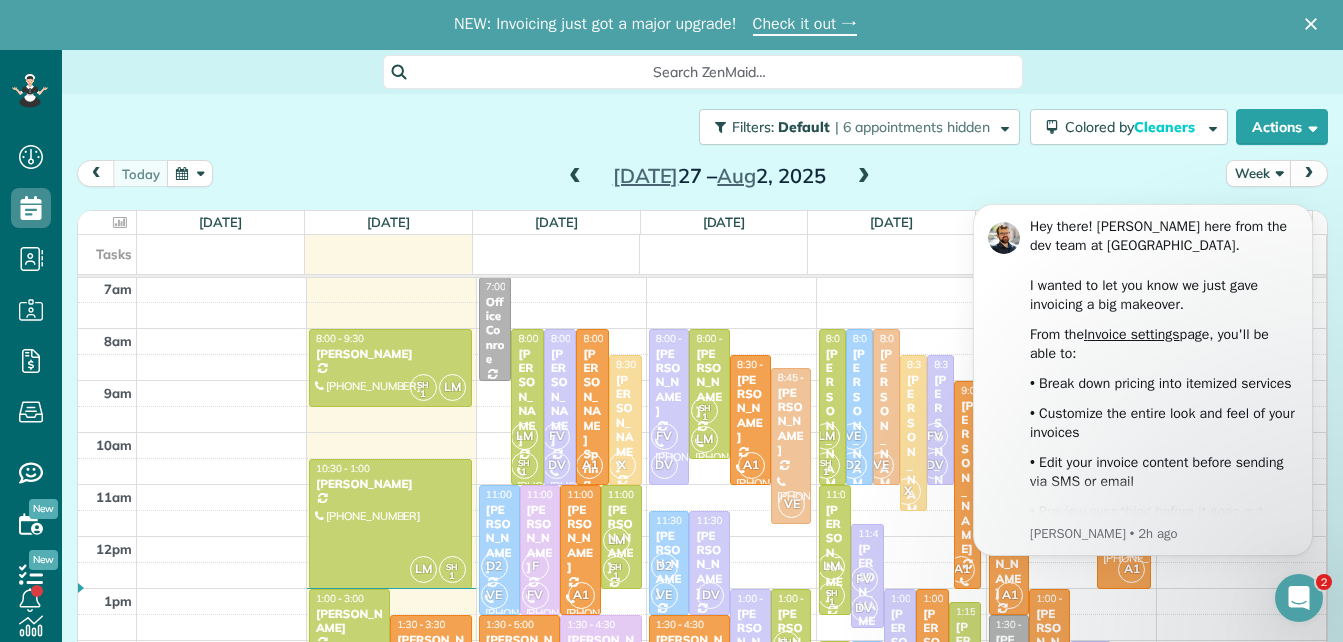 click on "Search ZenMaid…" at bounding box center [710, 72] 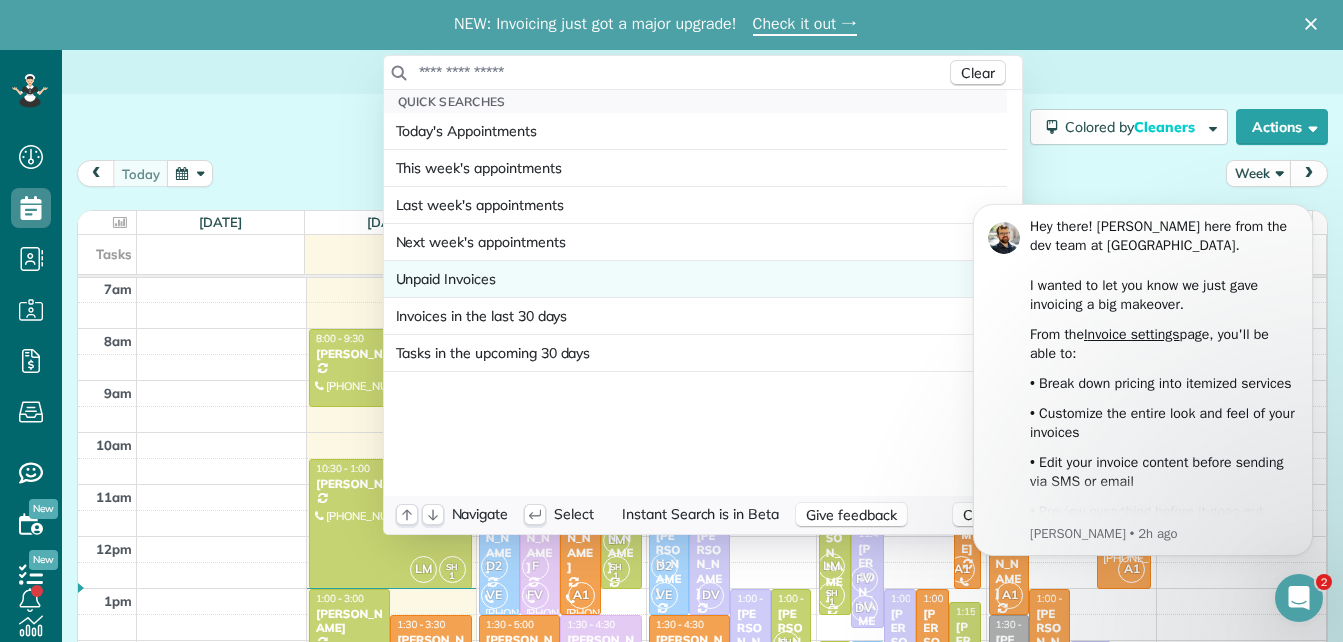 click on "Unpaid Invoices" at bounding box center [446, 279] 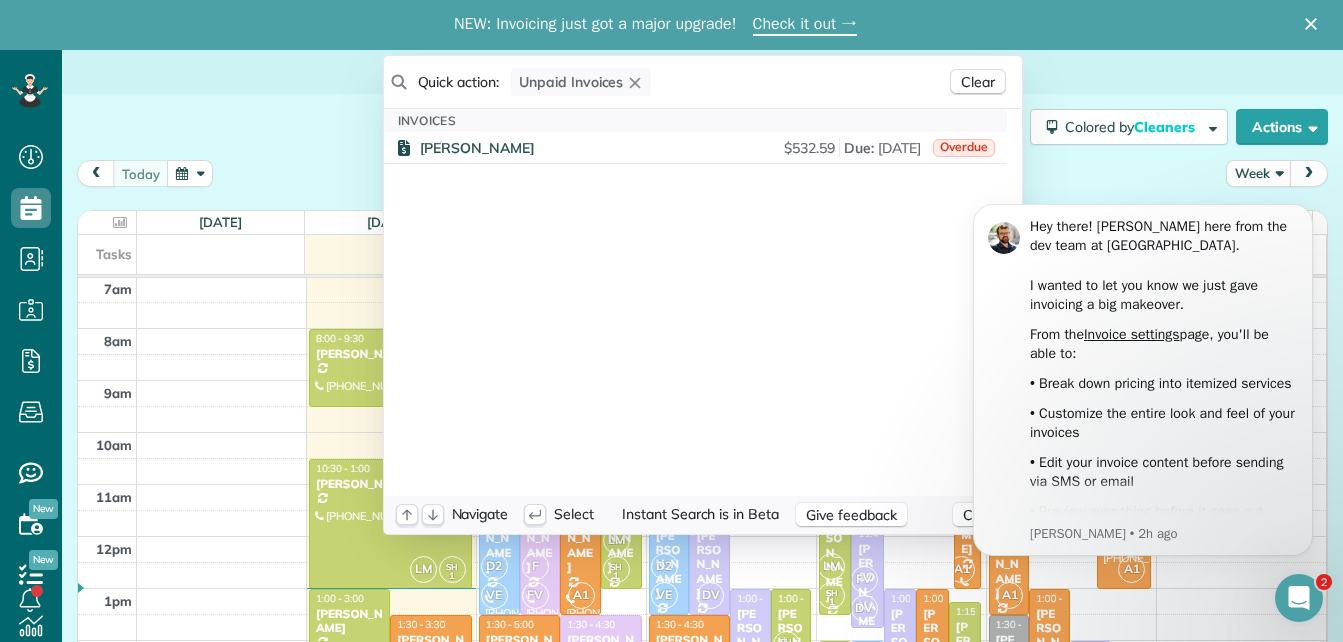 click on "Dashboard
Scheduling
Calendar View
List View
Dispatch View - Weekly scheduling (Beta)" at bounding box center (671, 346) 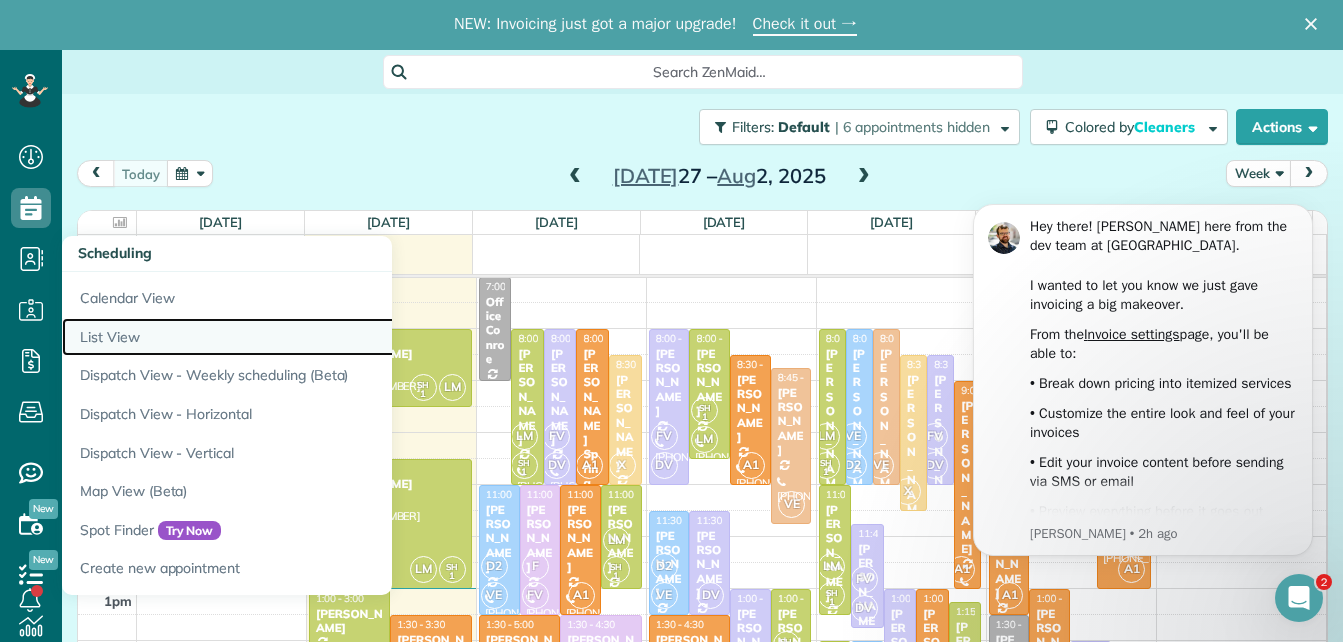click on "List View" at bounding box center (312, 337) 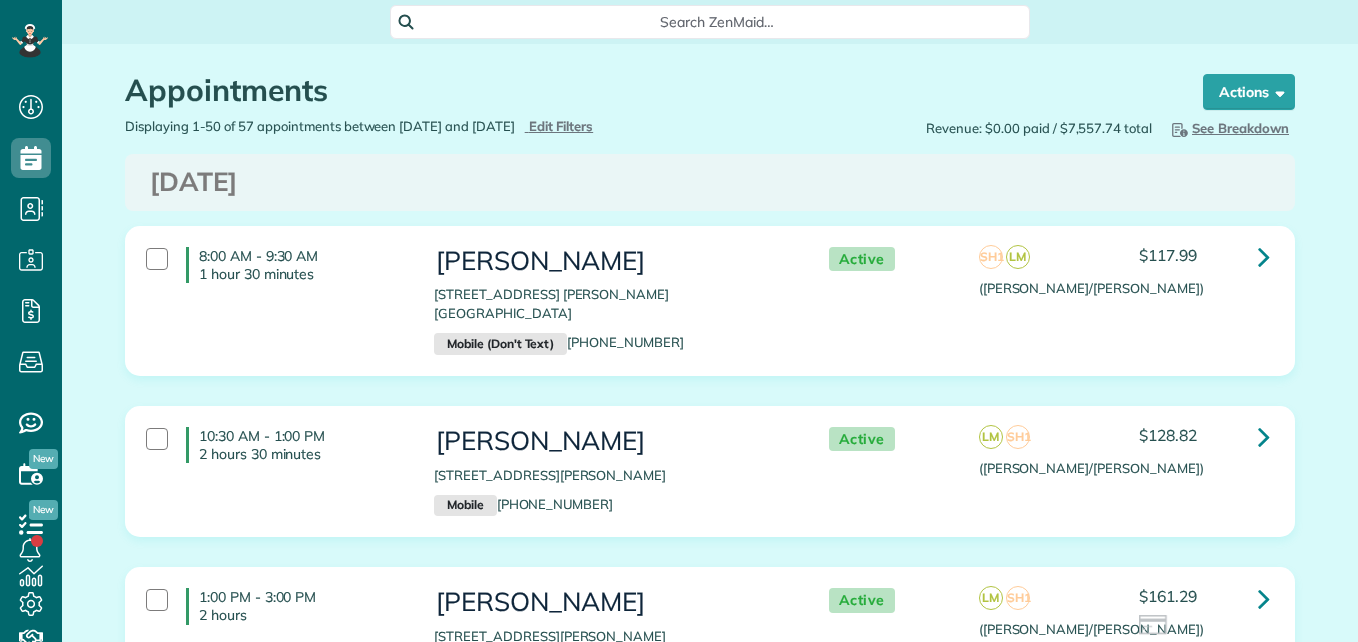scroll, scrollTop: 0, scrollLeft: 0, axis: both 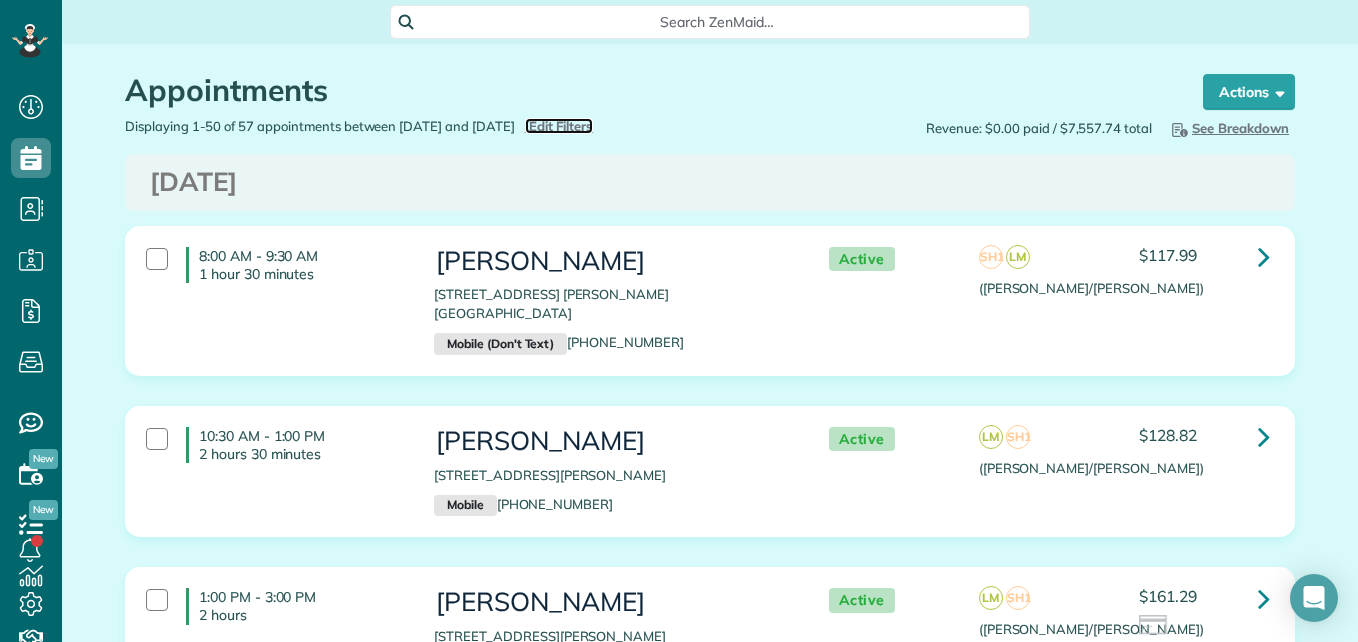 click on "Edit Filters" at bounding box center [561, 126] 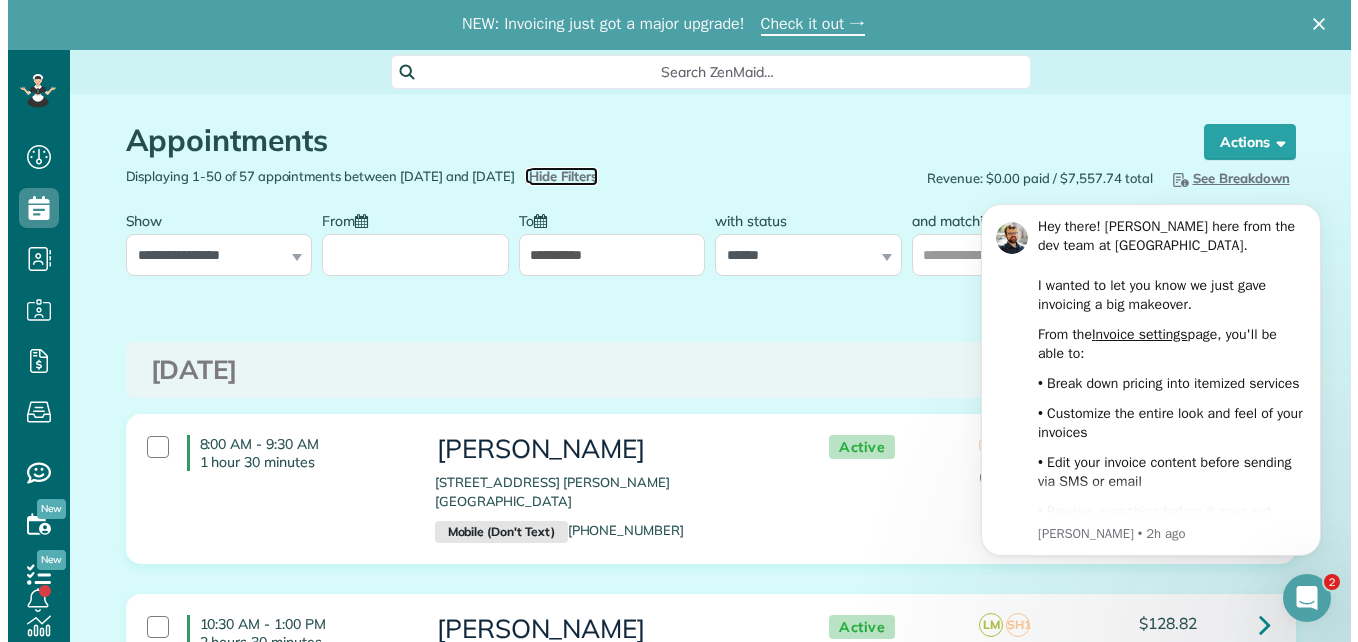 scroll, scrollTop: 0, scrollLeft: 0, axis: both 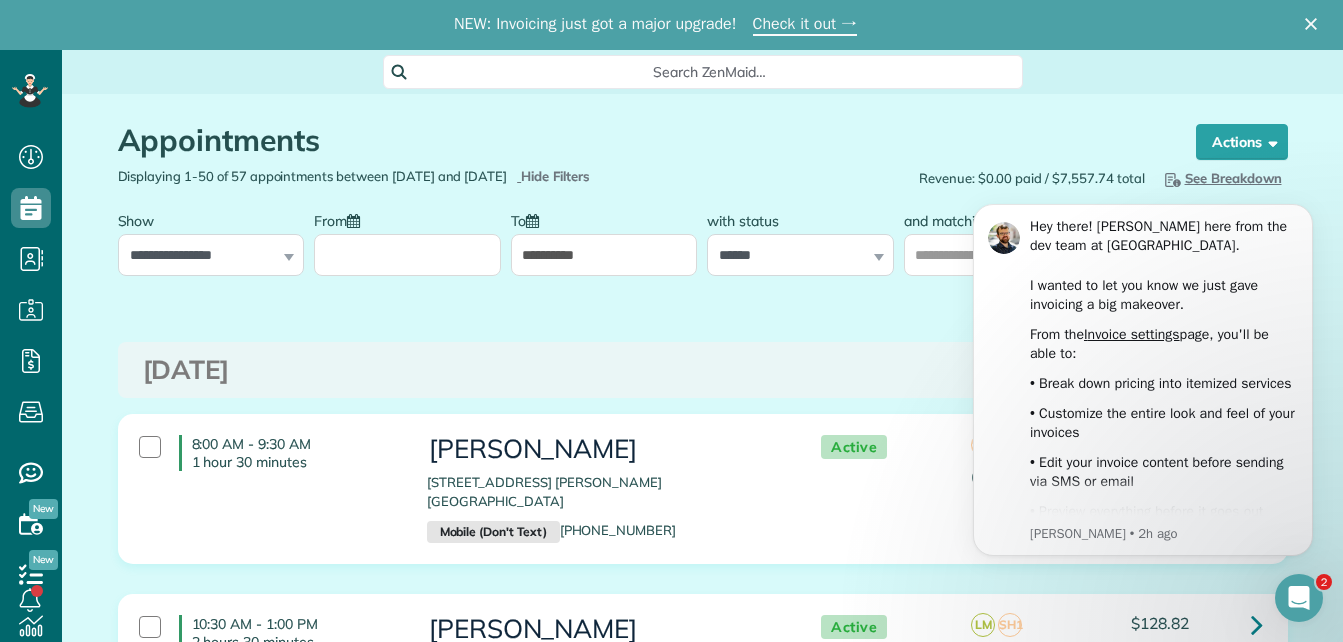 click 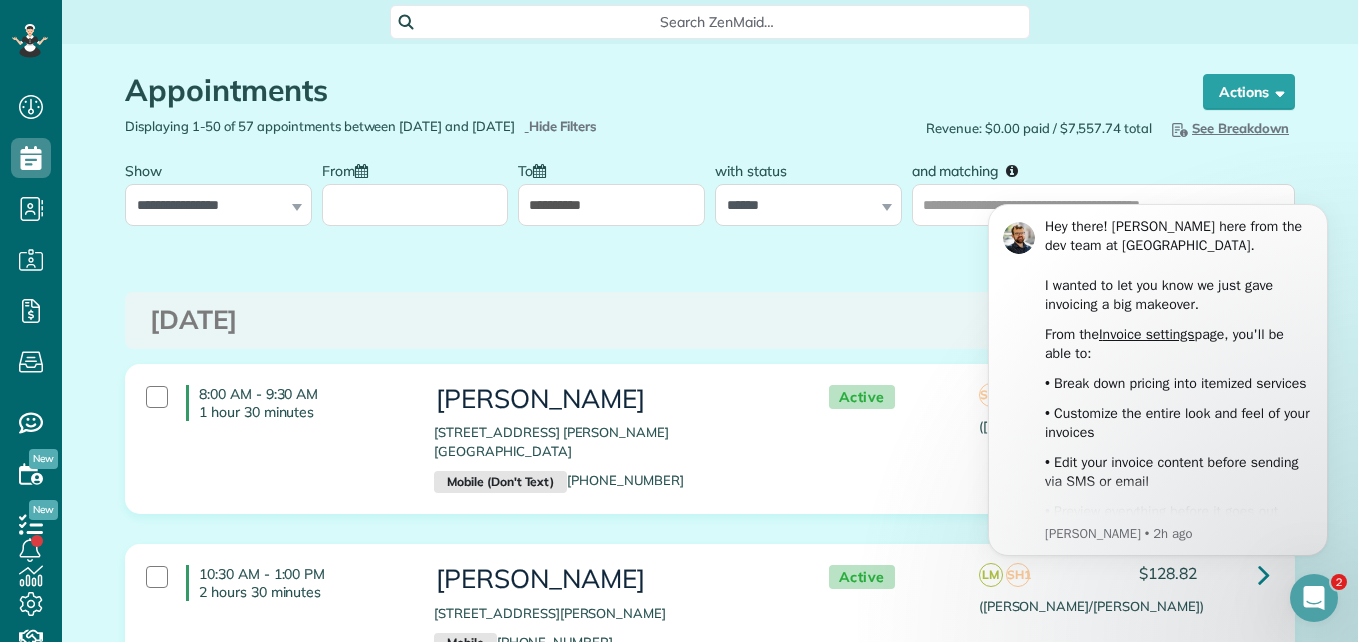 click on "From" at bounding box center [415, 205] 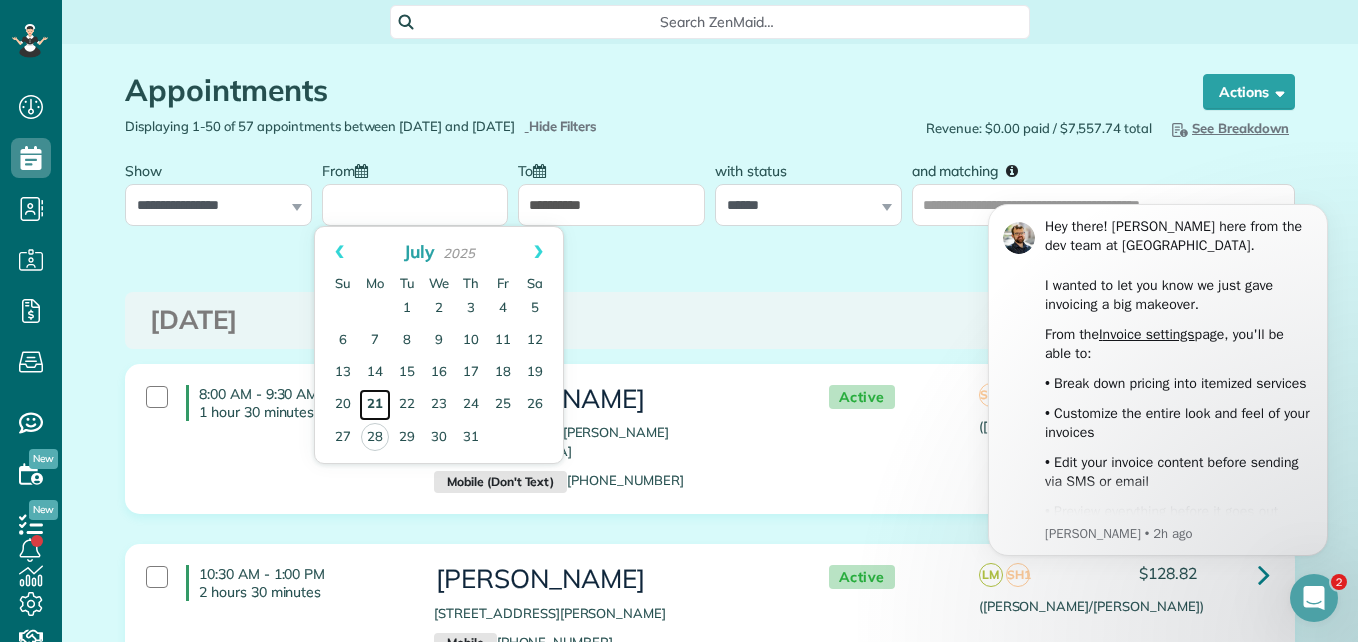 click on "21" at bounding box center (375, 405) 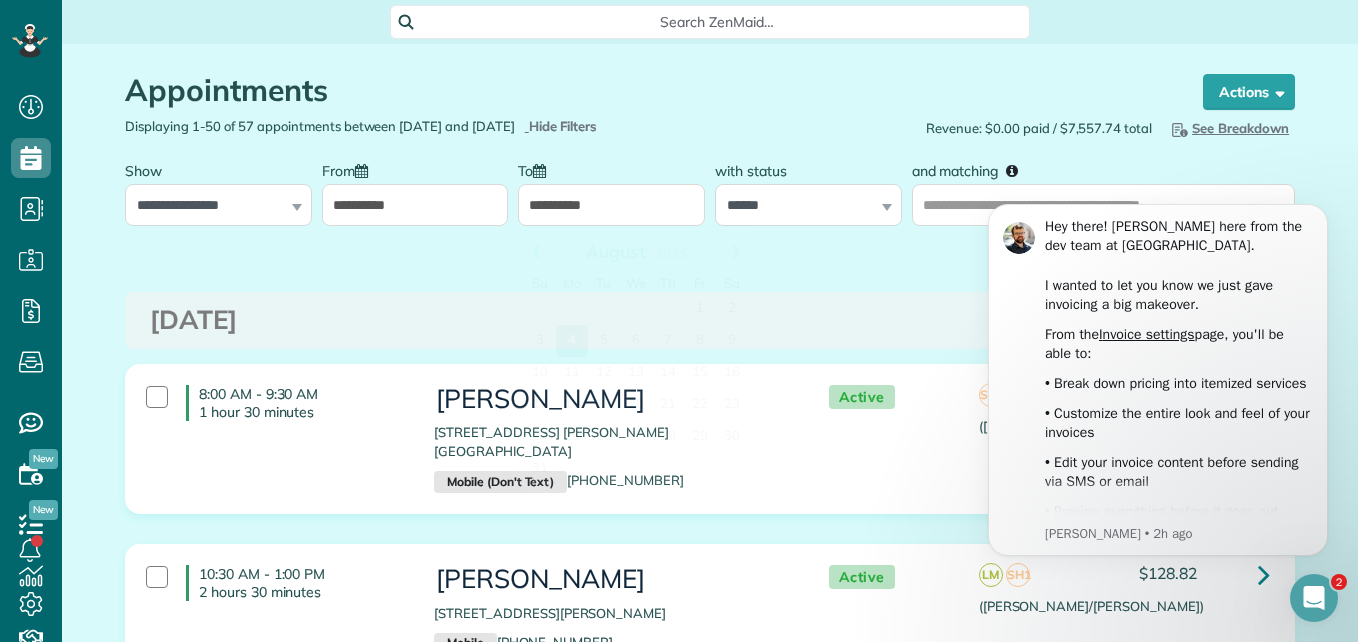 click on "**********" at bounding box center [611, 205] 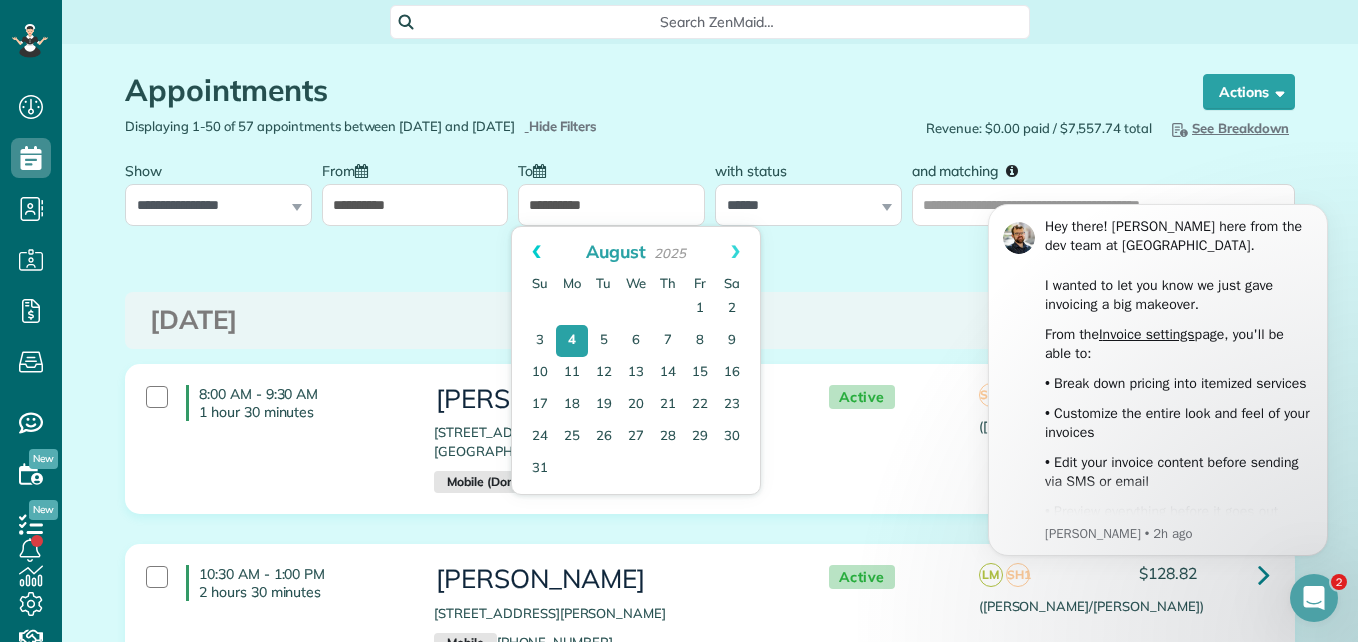 click on "Prev" at bounding box center (536, 252) 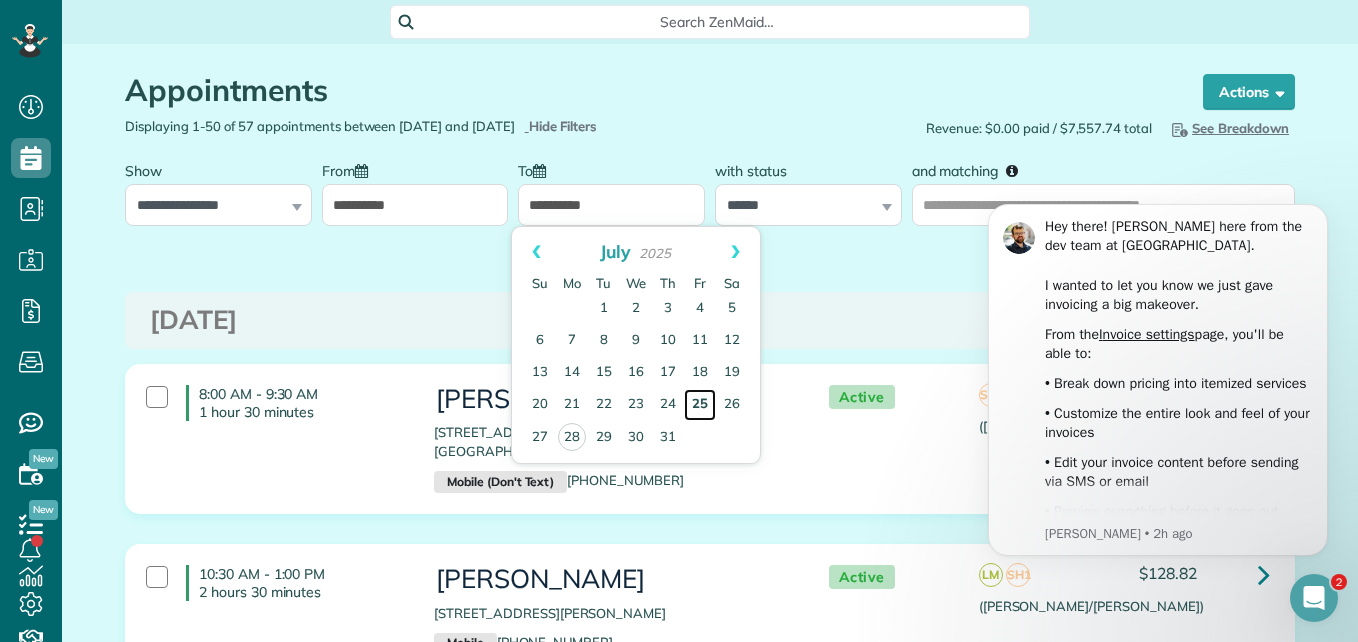 click on "25" at bounding box center (700, 405) 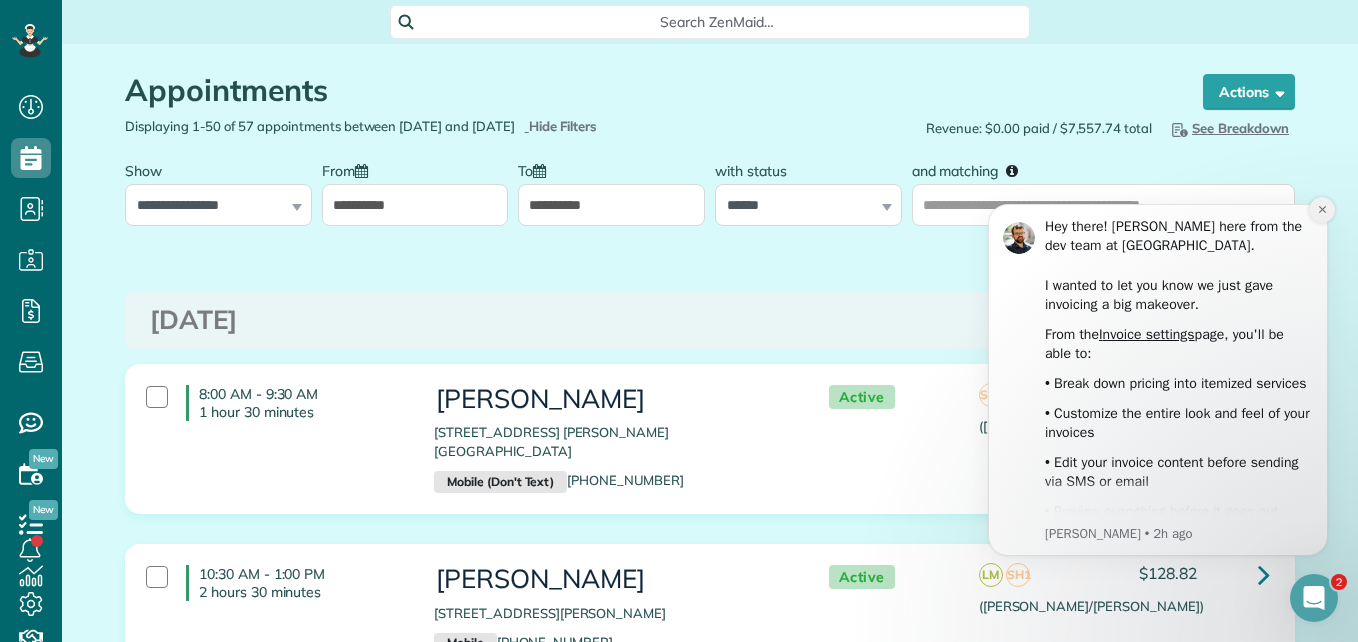 click 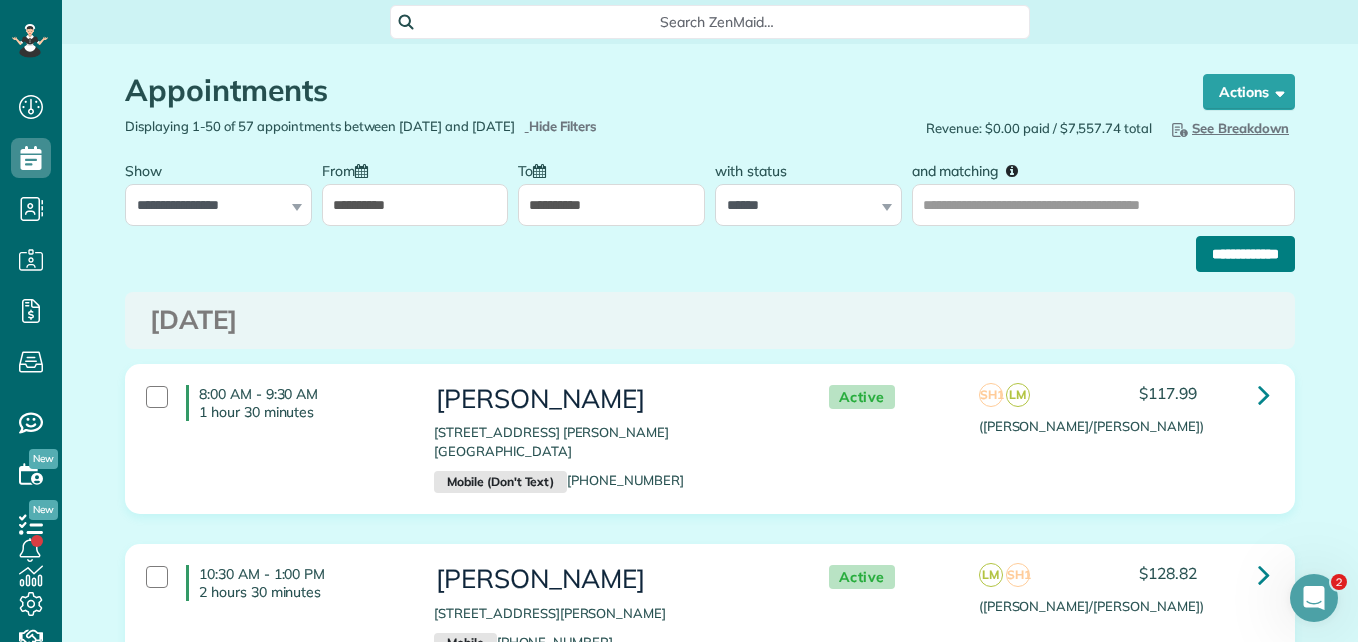 click on "**********" at bounding box center (1245, 254) 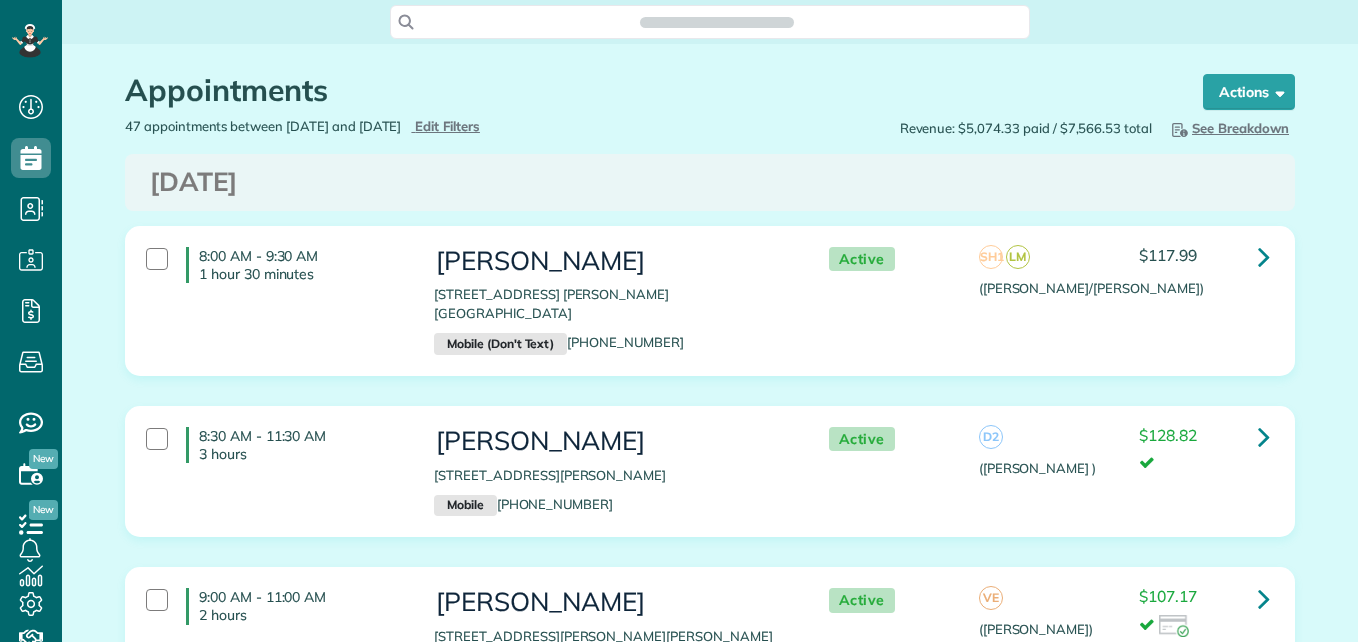 scroll, scrollTop: 0, scrollLeft: 0, axis: both 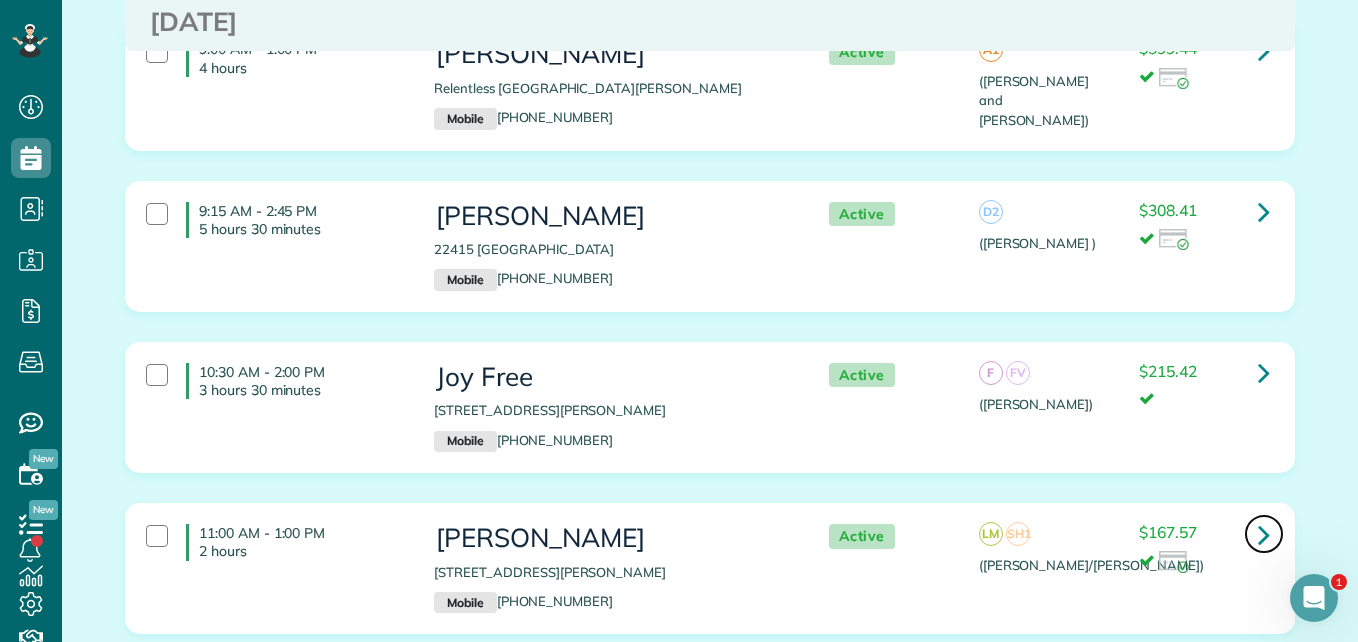 click at bounding box center [1264, 534] 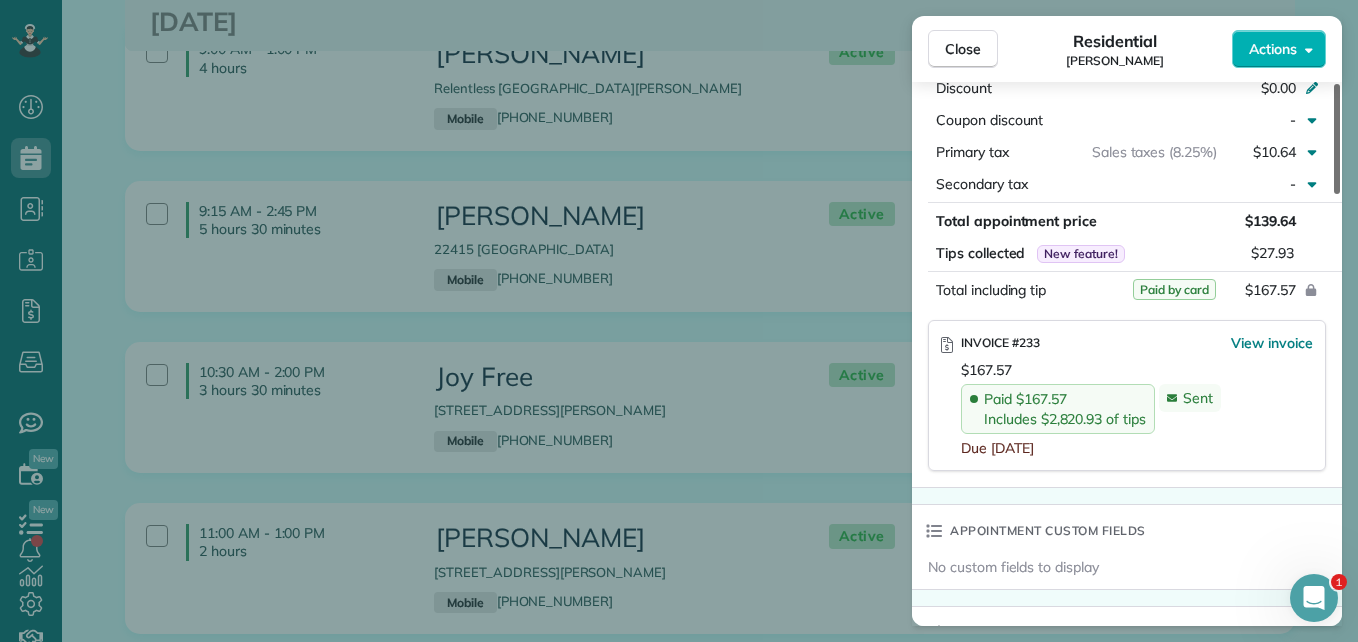 scroll, scrollTop: 1159, scrollLeft: 0, axis: vertical 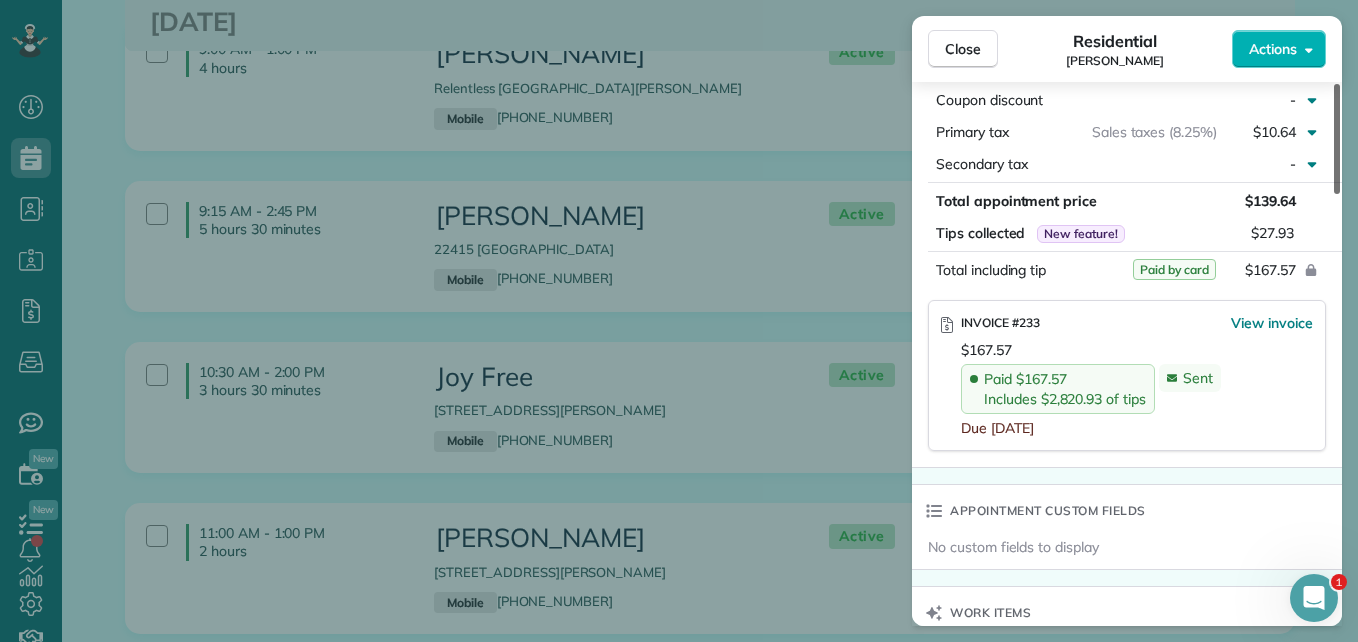 drag, startPoint x: 1335, startPoint y: 138, endPoint x: 1361, endPoint y: 373, distance: 236.43393 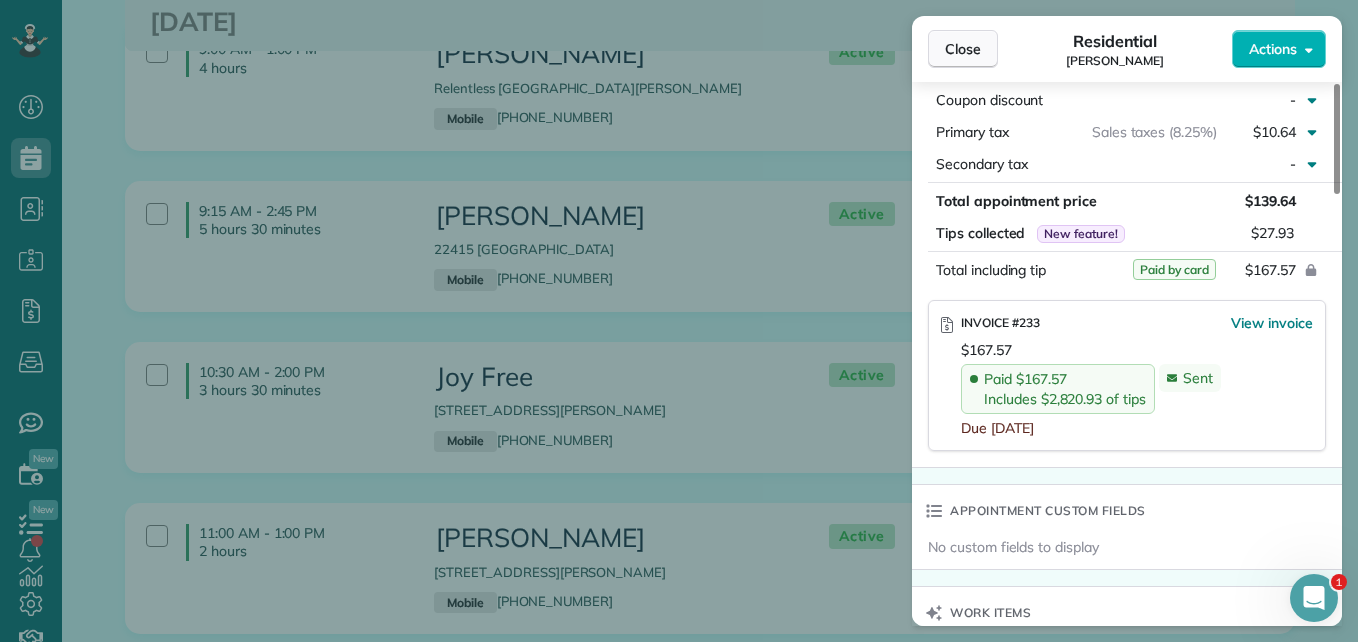 click on "Close" at bounding box center [963, 49] 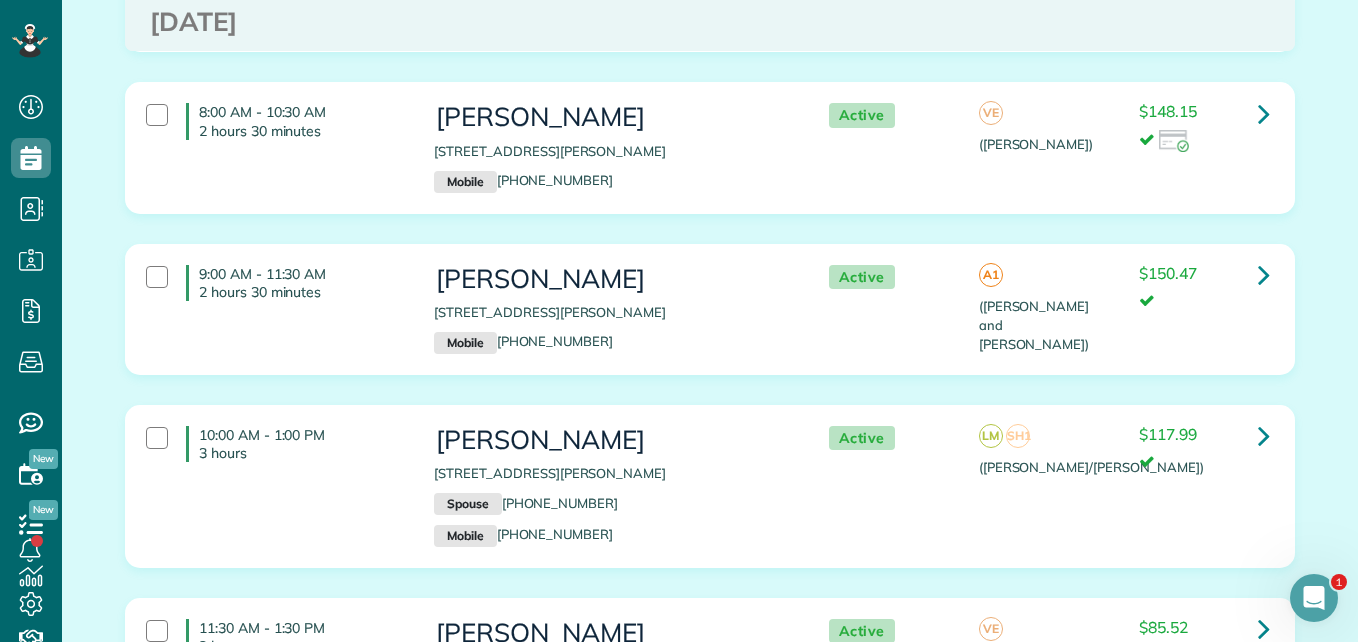 scroll, scrollTop: 0, scrollLeft: 0, axis: both 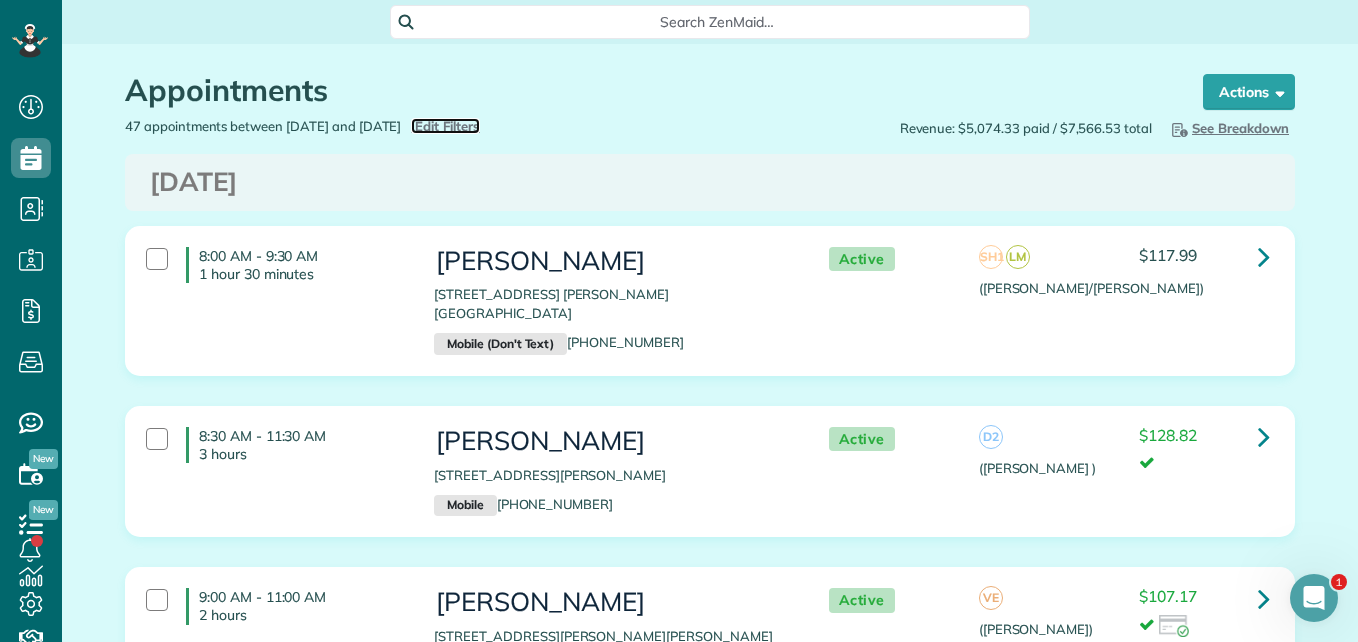 click on "Edit Filters" at bounding box center (447, 126) 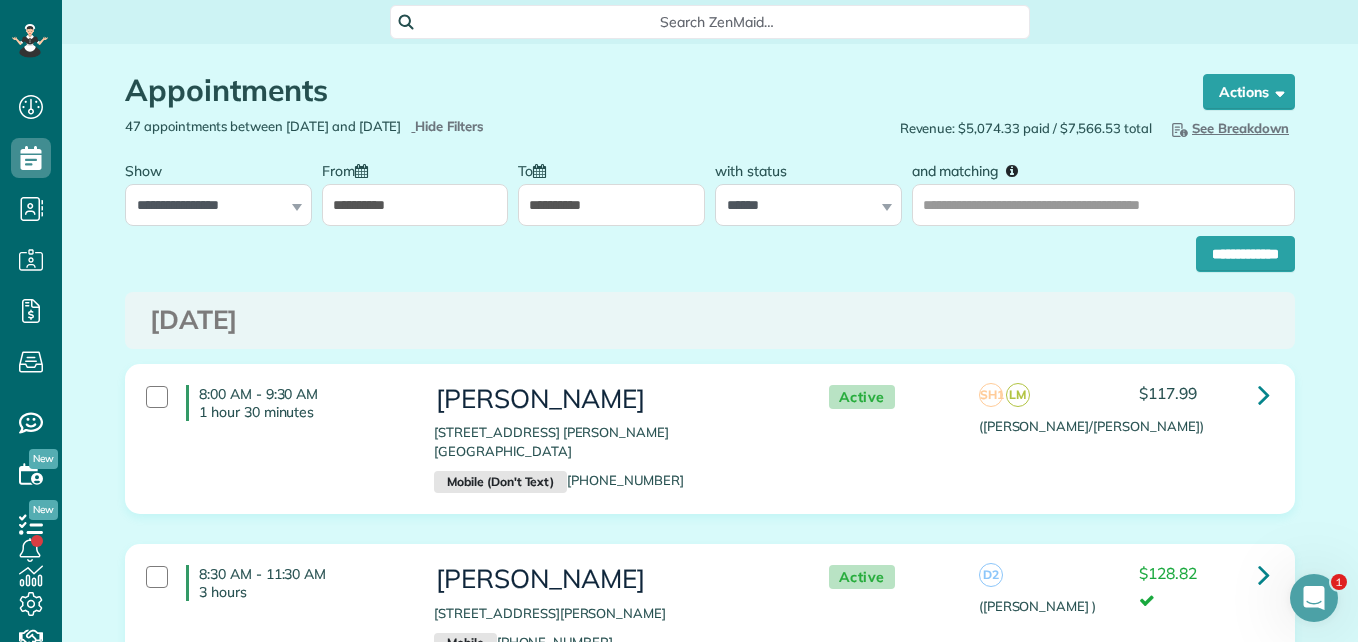 click on "**********" at bounding box center [415, 205] 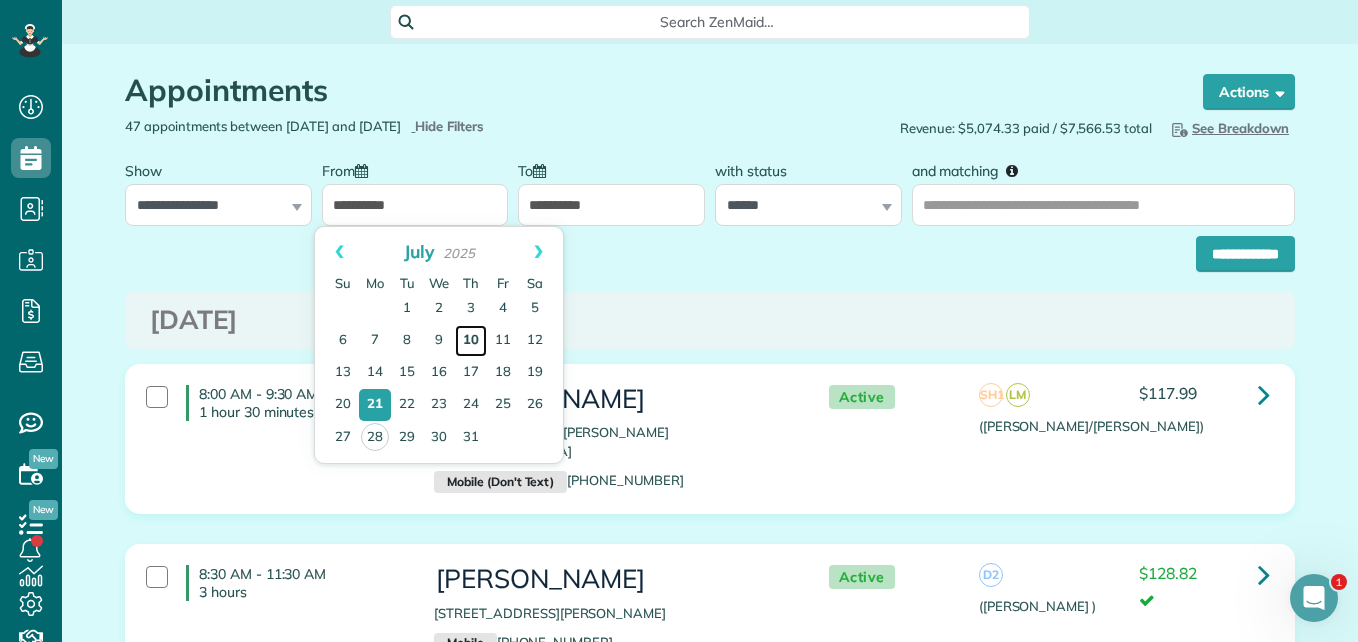 click on "10" at bounding box center [471, 341] 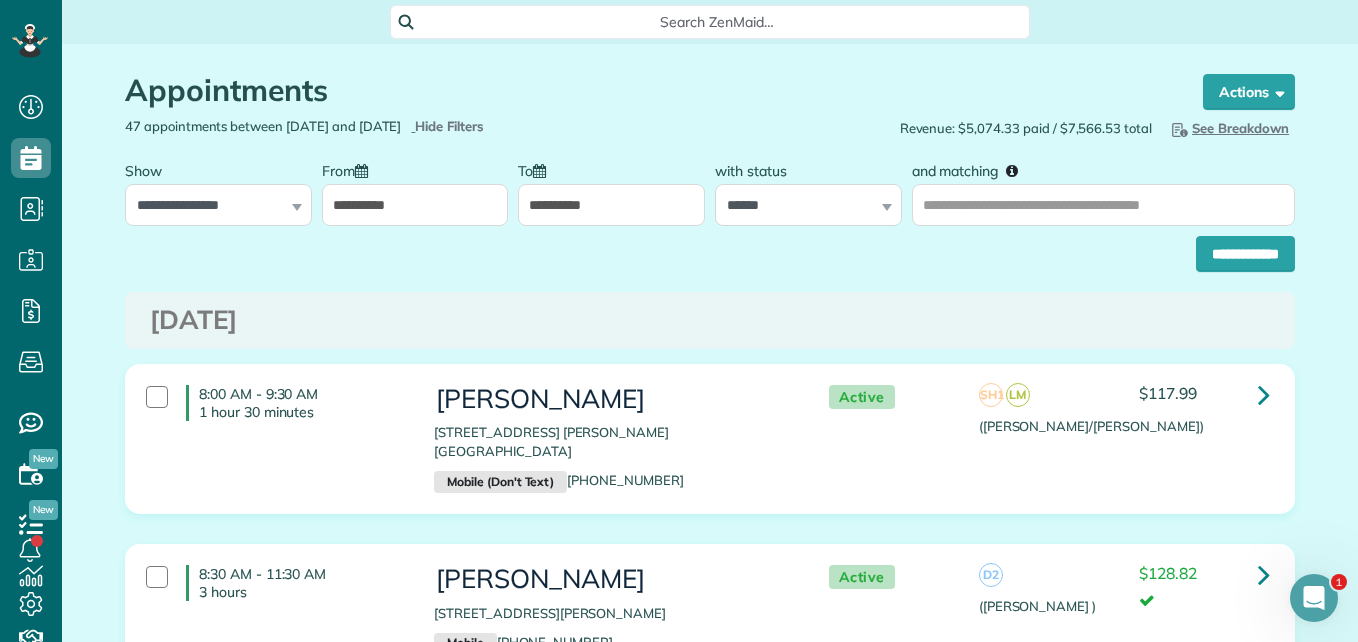 click on "**********" at bounding box center [611, 205] 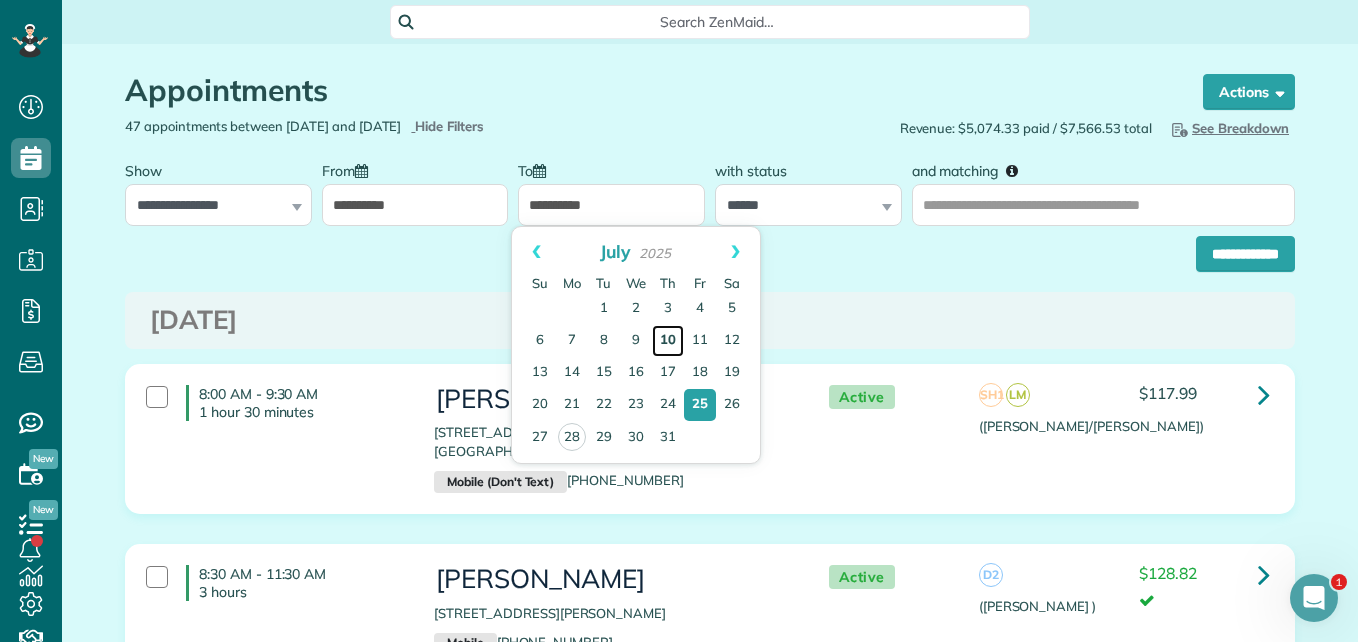 click on "10" at bounding box center [668, 341] 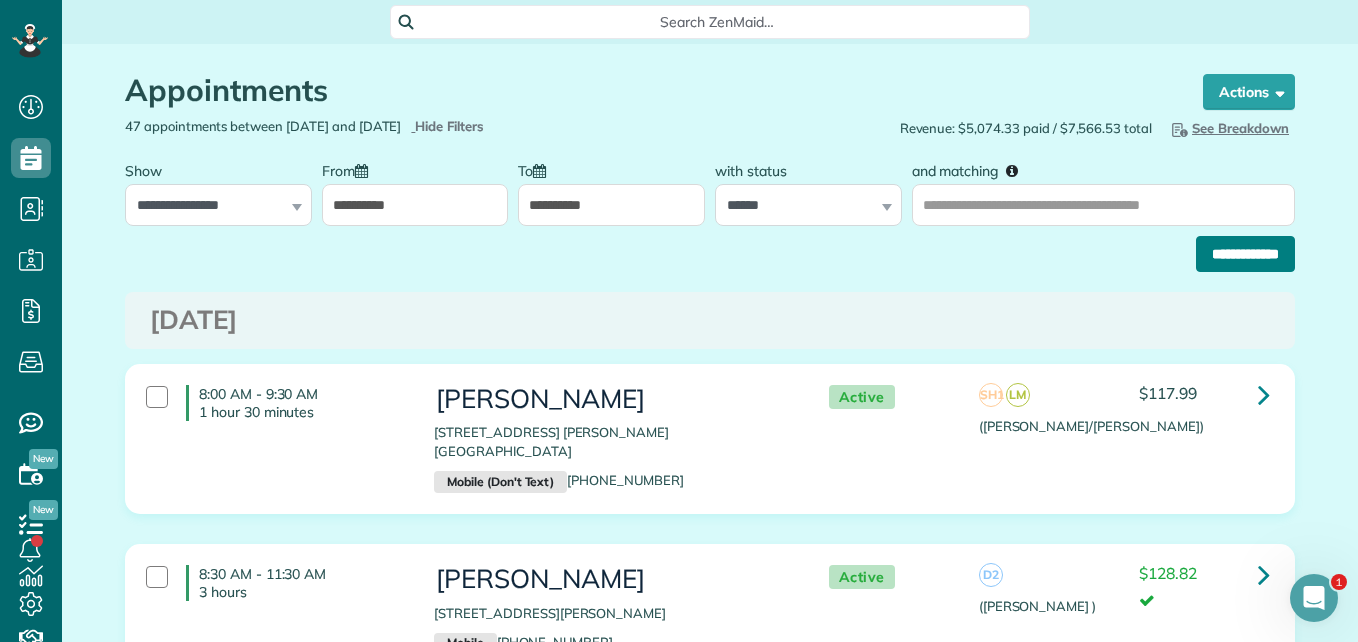 click on "**********" at bounding box center [1245, 254] 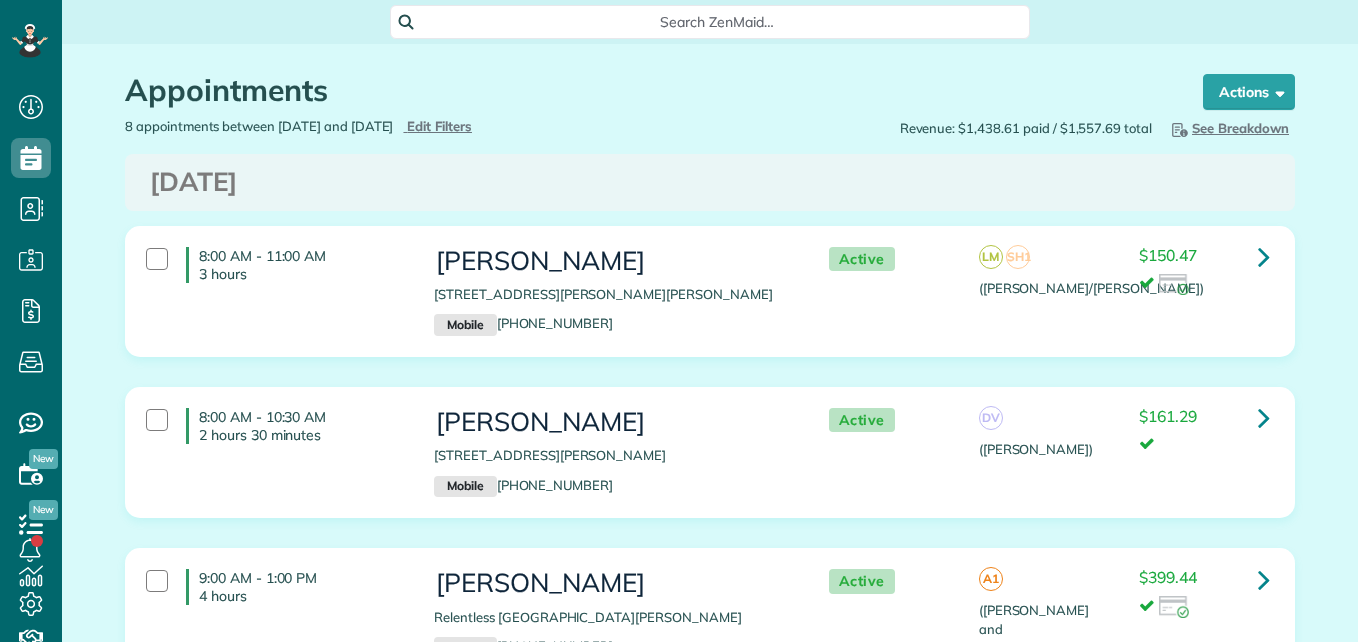 scroll, scrollTop: 0, scrollLeft: 0, axis: both 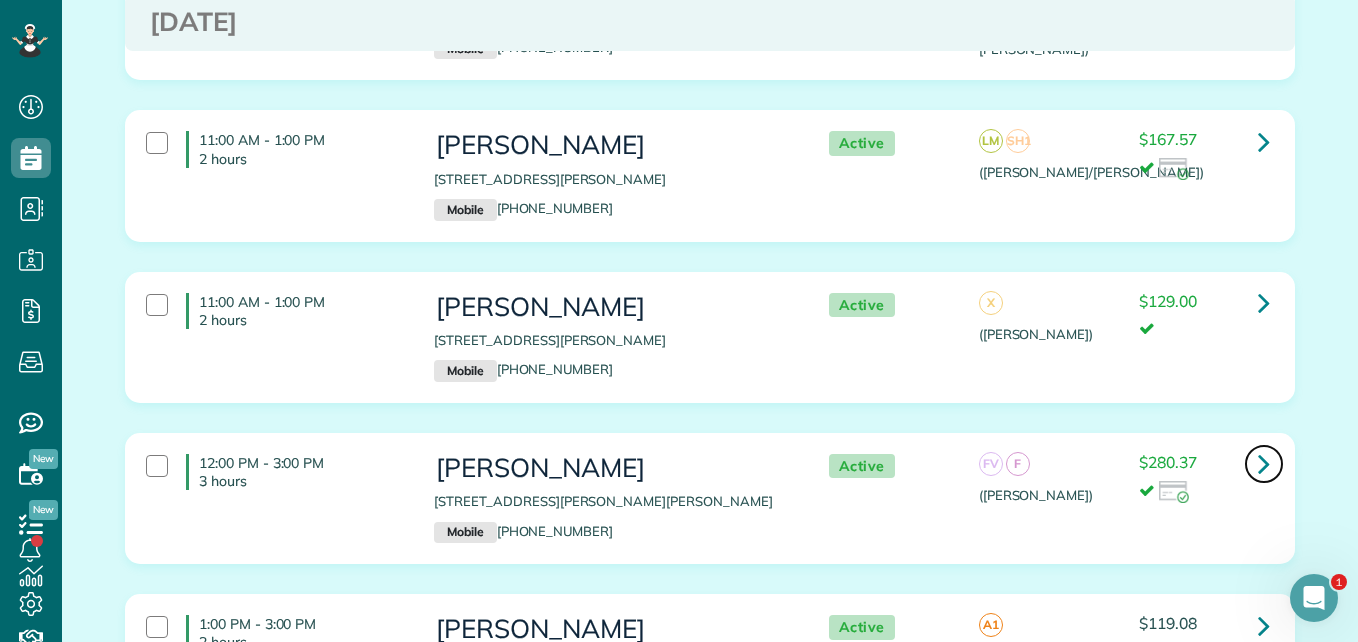 click at bounding box center [1264, 463] 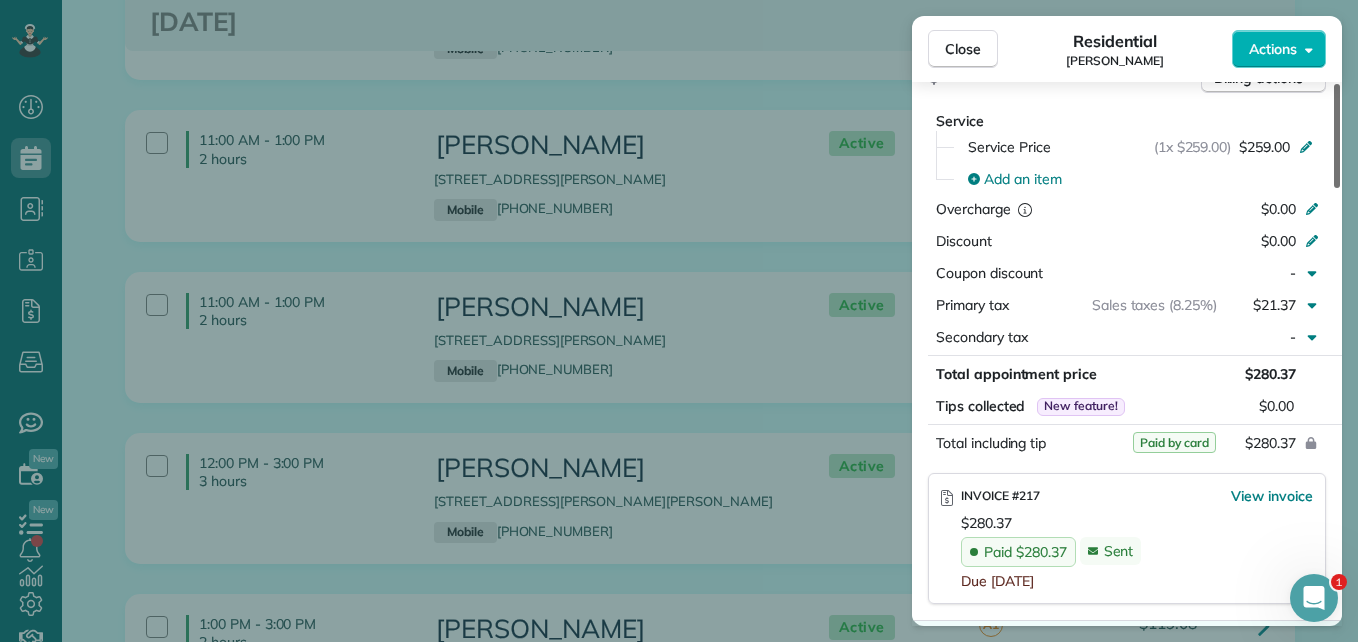 scroll, scrollTop: 995, scrollLeft: 0, axis: vertical 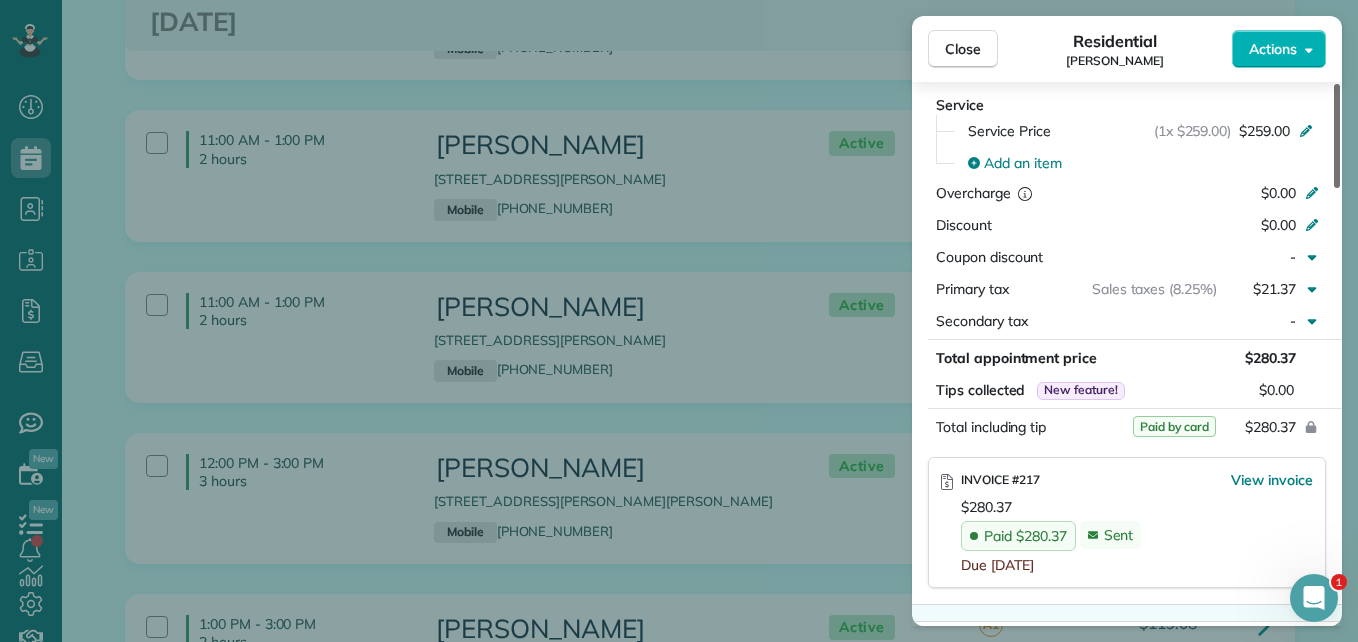 drag, startPoint x: 1336, startPoint y: 165, endPoint x: 1351, endPoint y: 355, distance: 190.59119 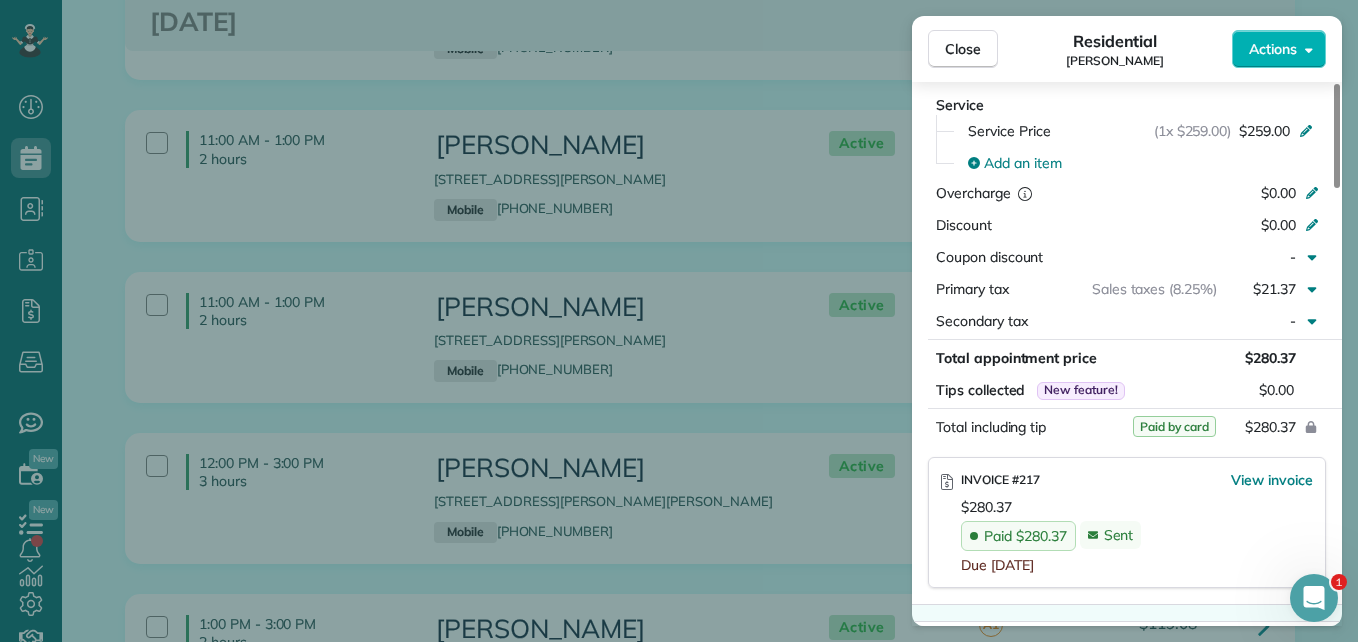 click on "Close" at bounding box center (963, 49) 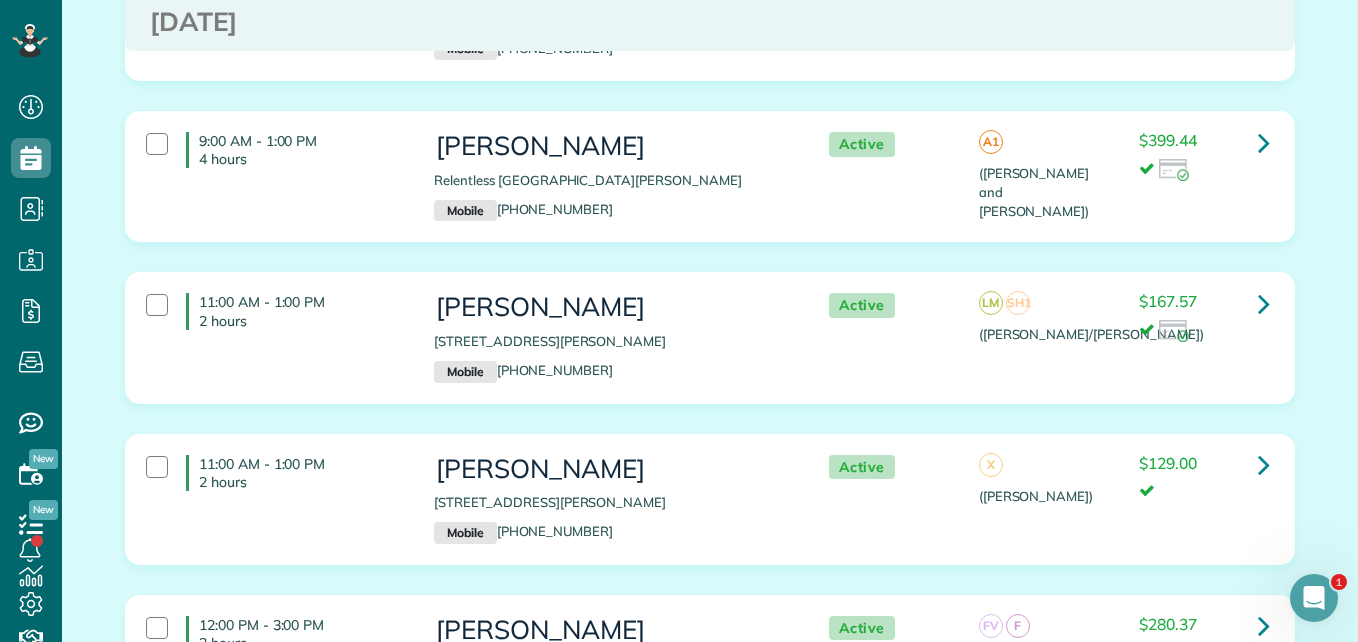 scroll, scrollTop: 0, scrollLeft: 0, axis: both 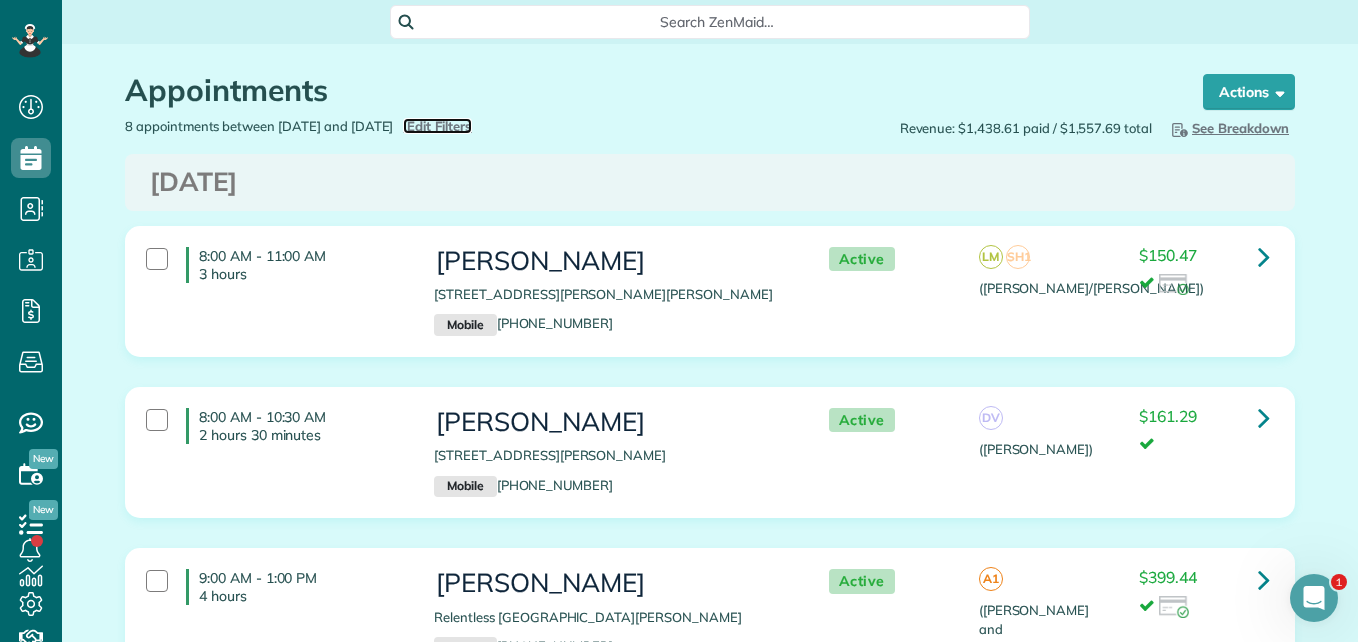 click on "Edit Filters" at bounding box center (439, 126) 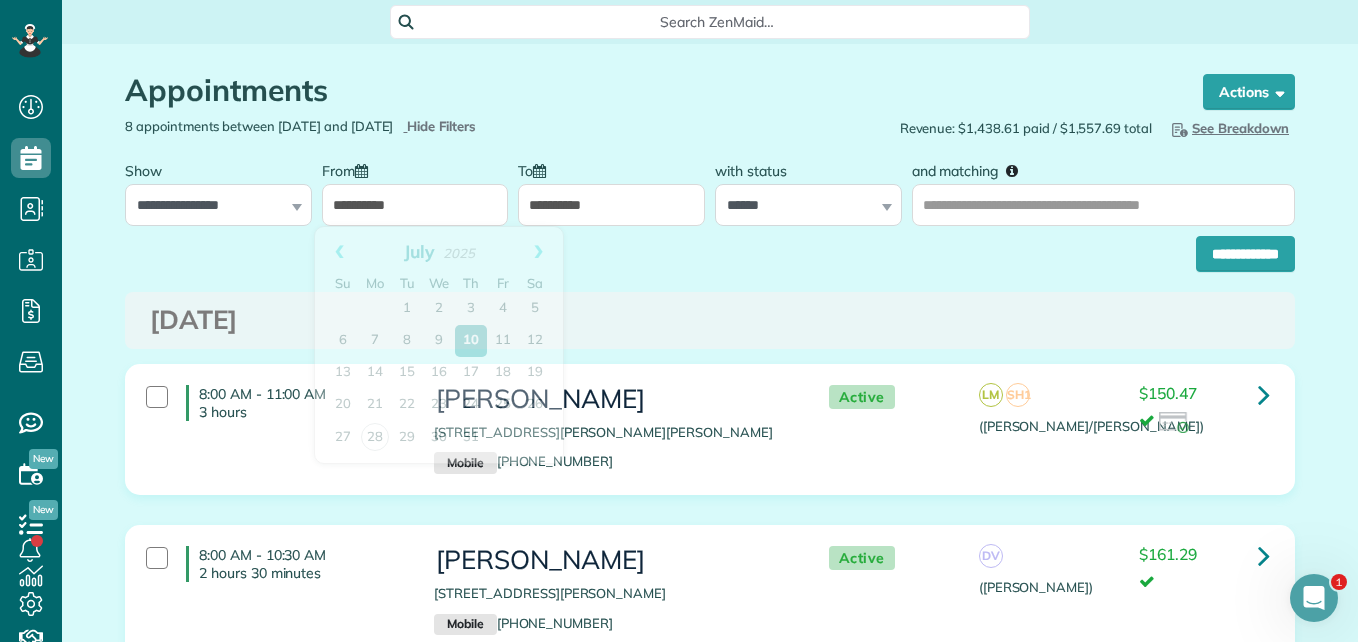 click on "**********" at bounding box center (415, 205) 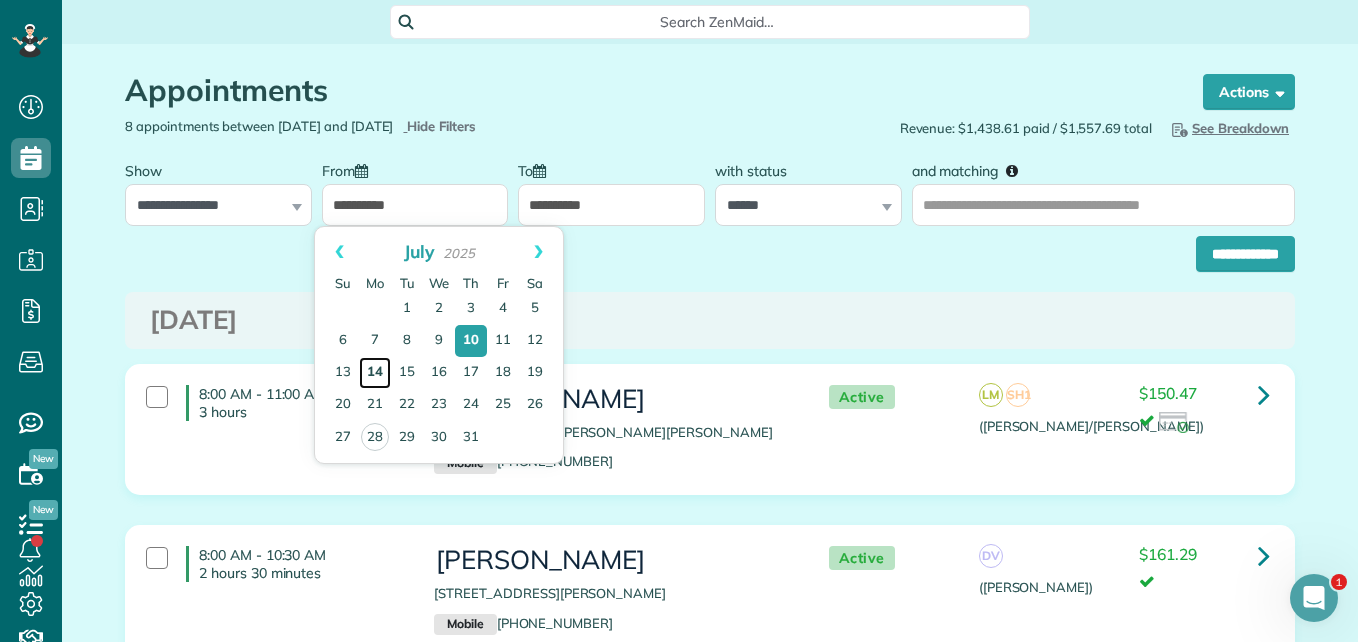 click on "14" at bounding box center [375, 373] 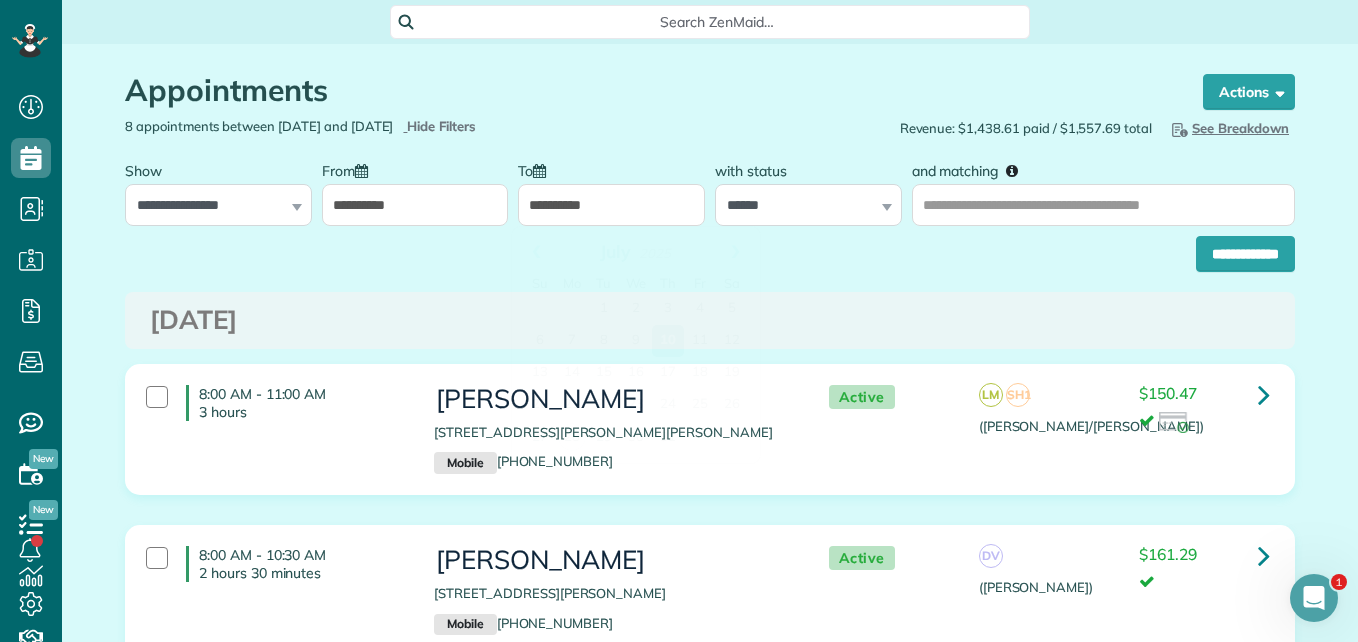 click on "**********" at bounding box center (611, 205) 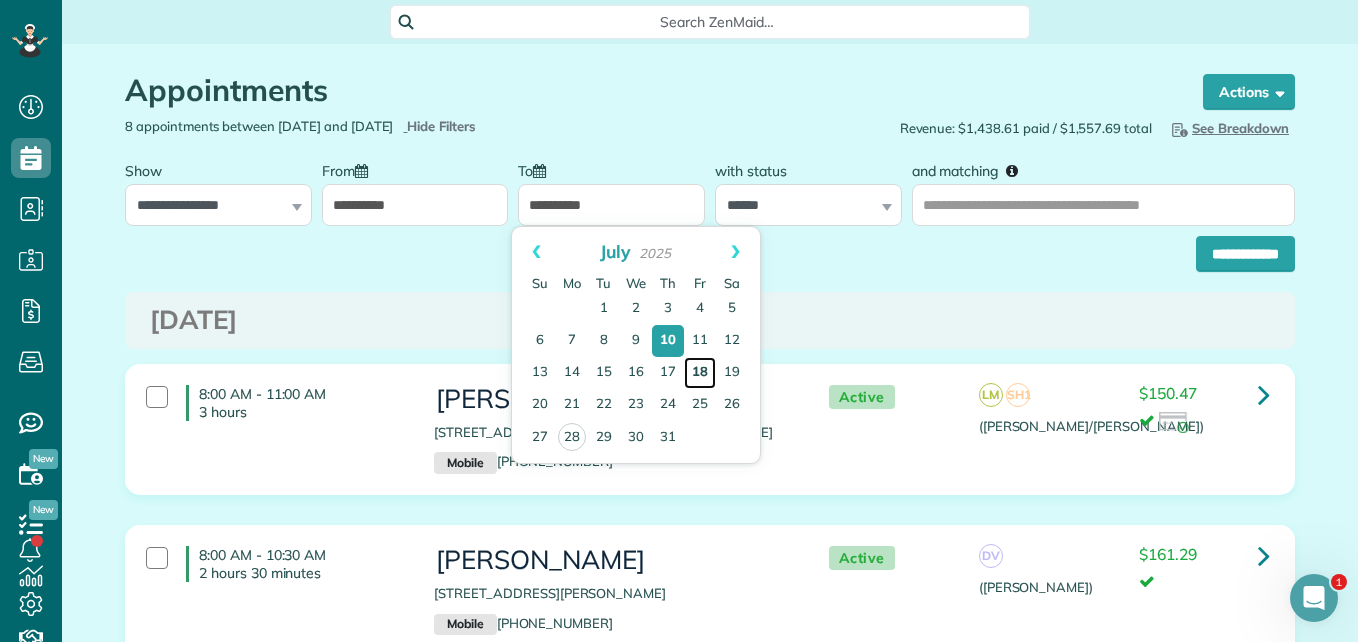 click on "18" at bounding box center [700, 373] 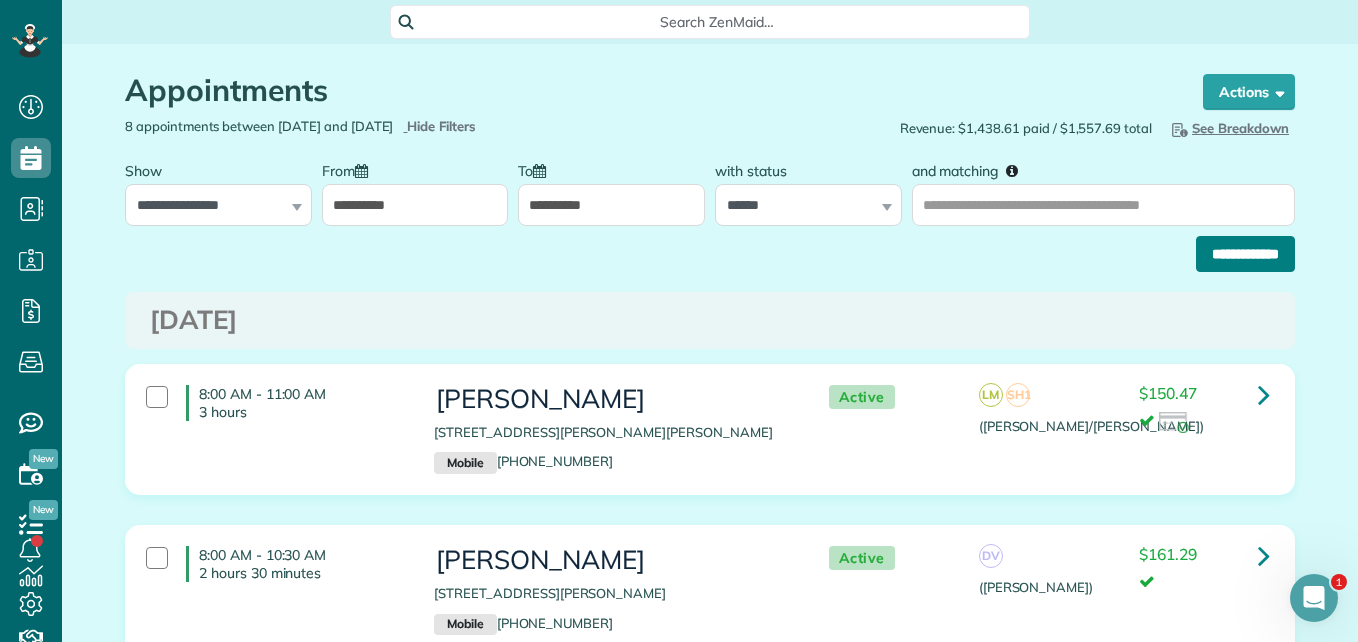 click on "**********" at bounding box center (1245, 254) 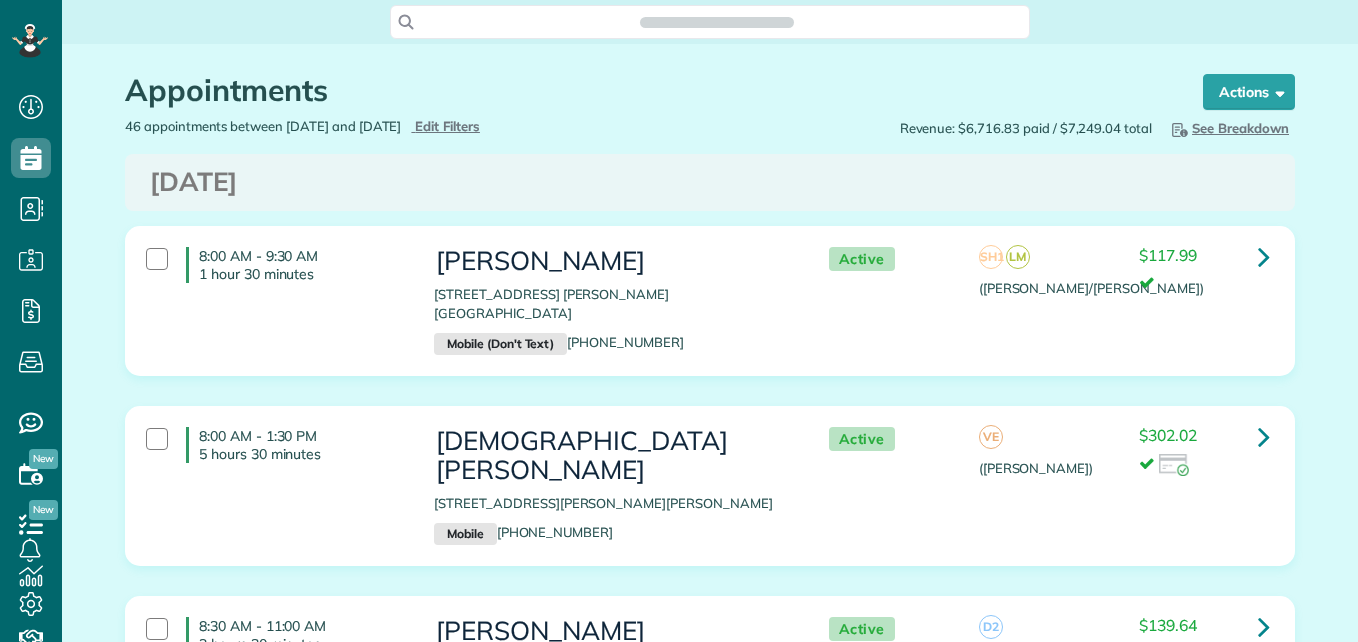 scroll, scrollTop: 0, scrollLeft: 0, axis: both 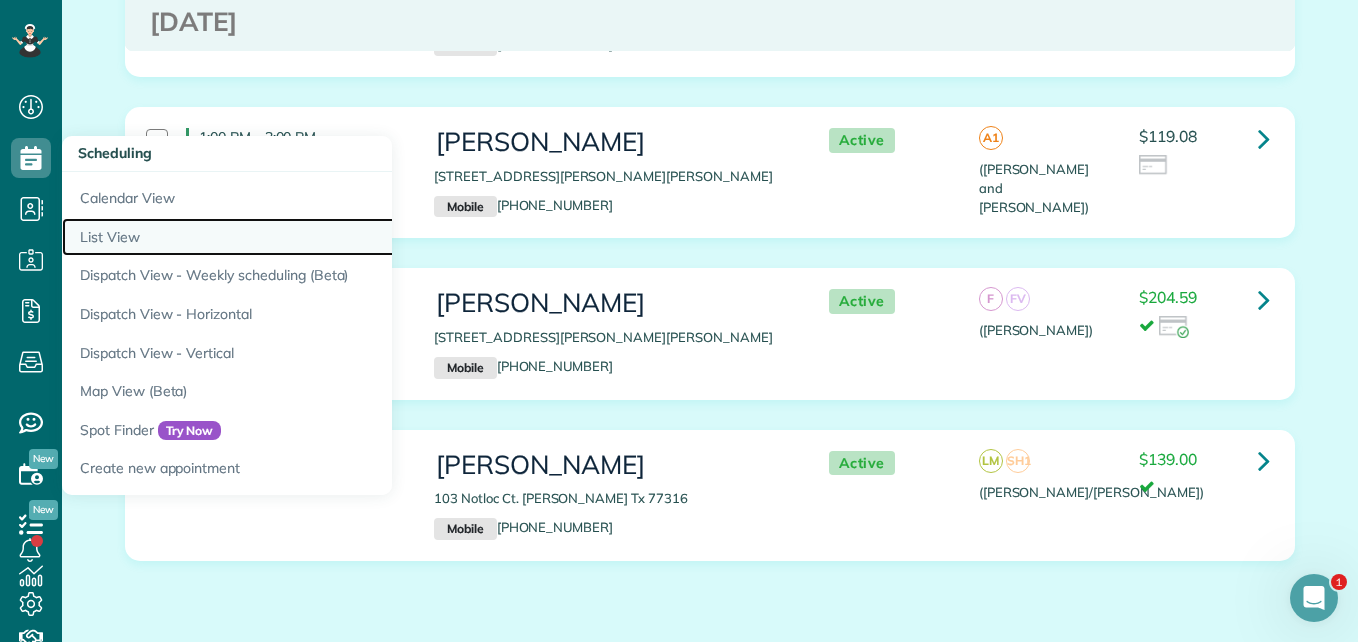 click on "List View" at bounding box center (312, 237) 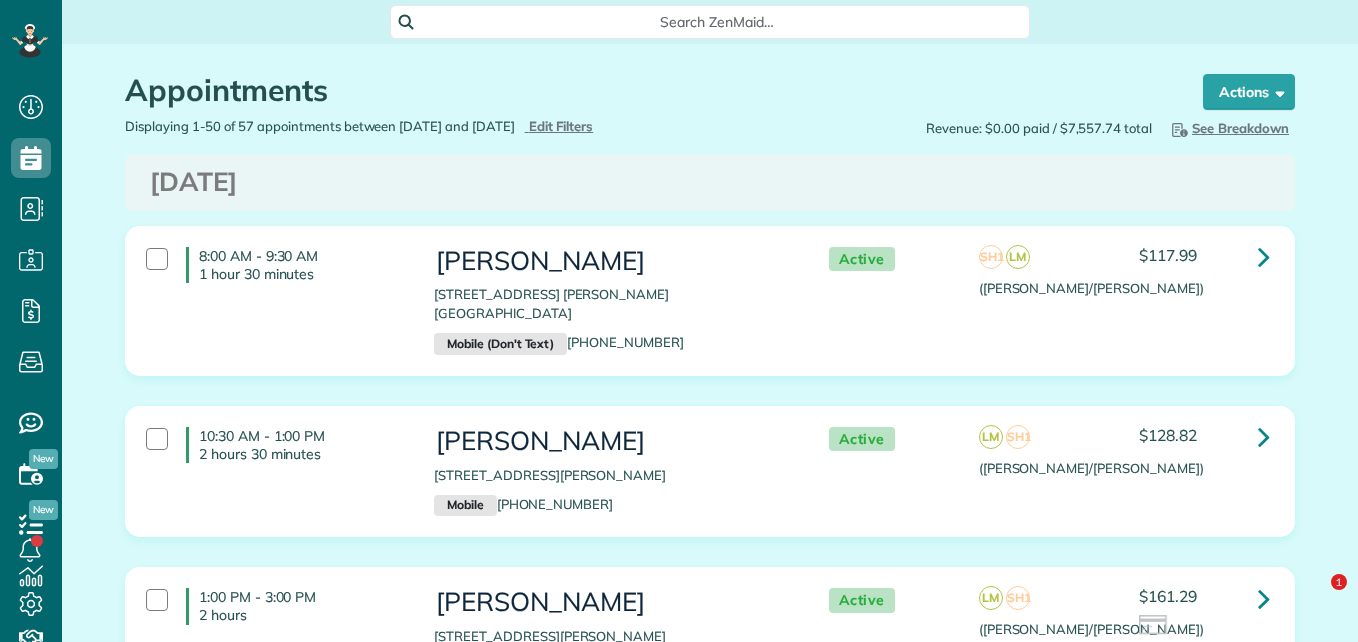 scroll, scrollTop: 0, scrollLeft: 0, axis: both 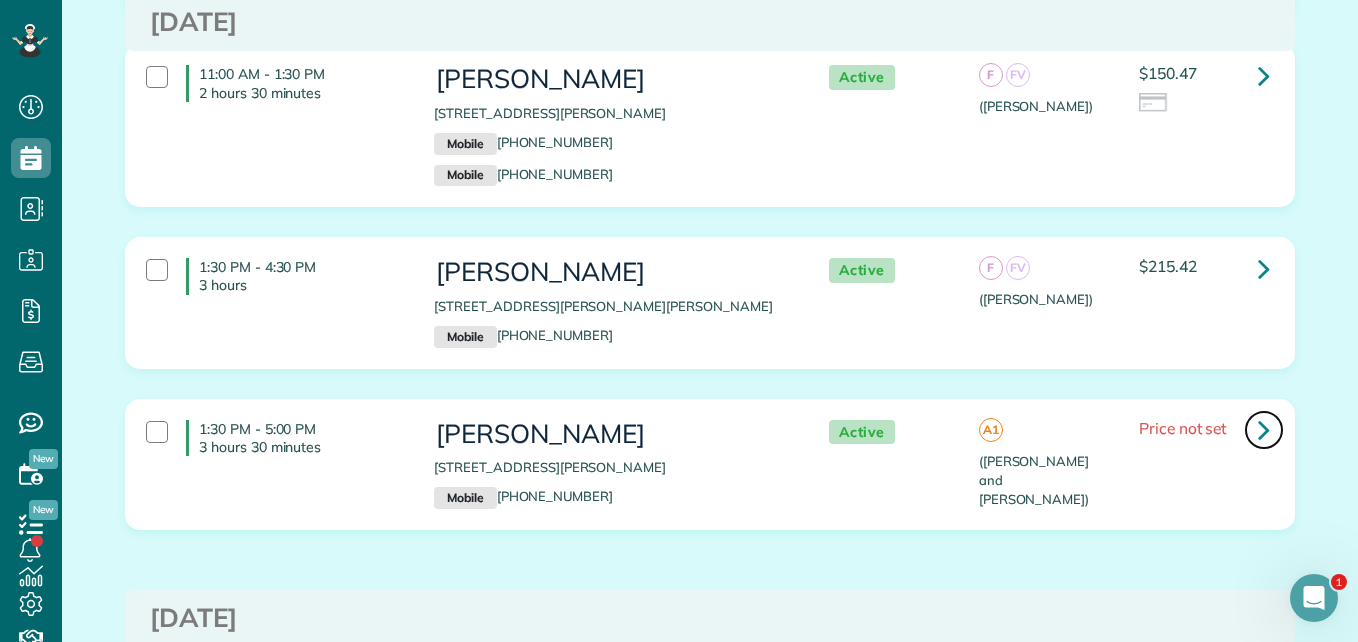 click at bounding box center [1264, 430] 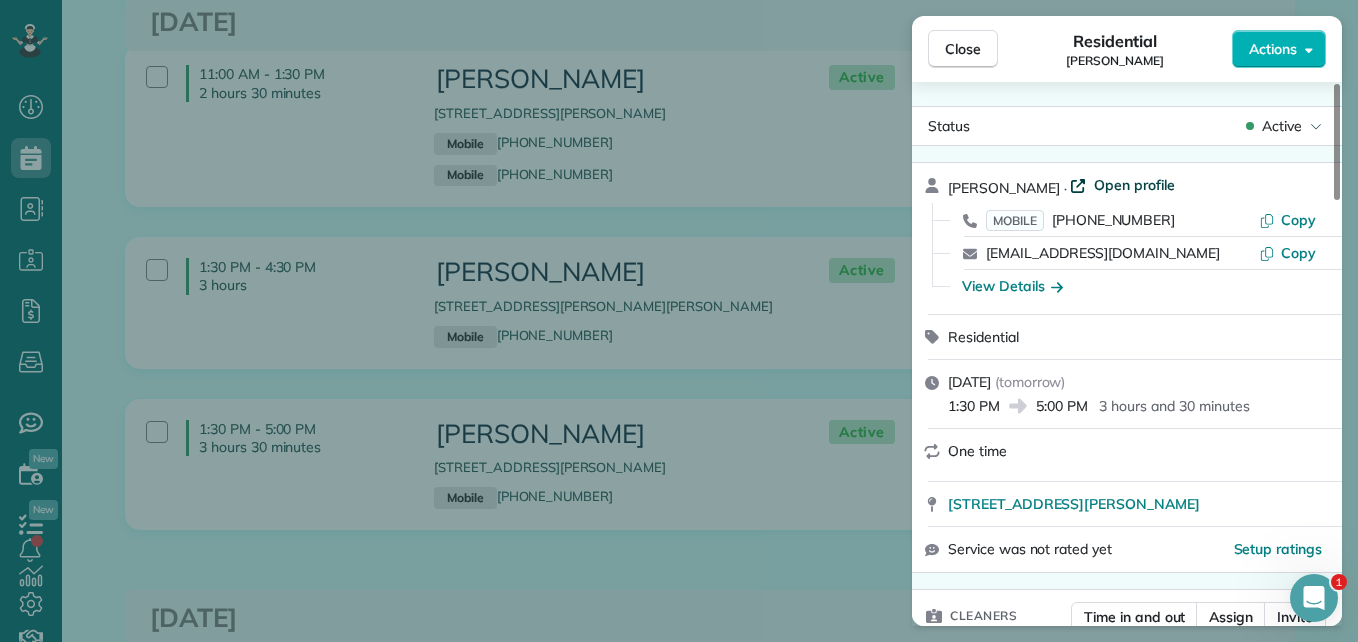 click on "Open profile" at bounding box center (1134, 185) 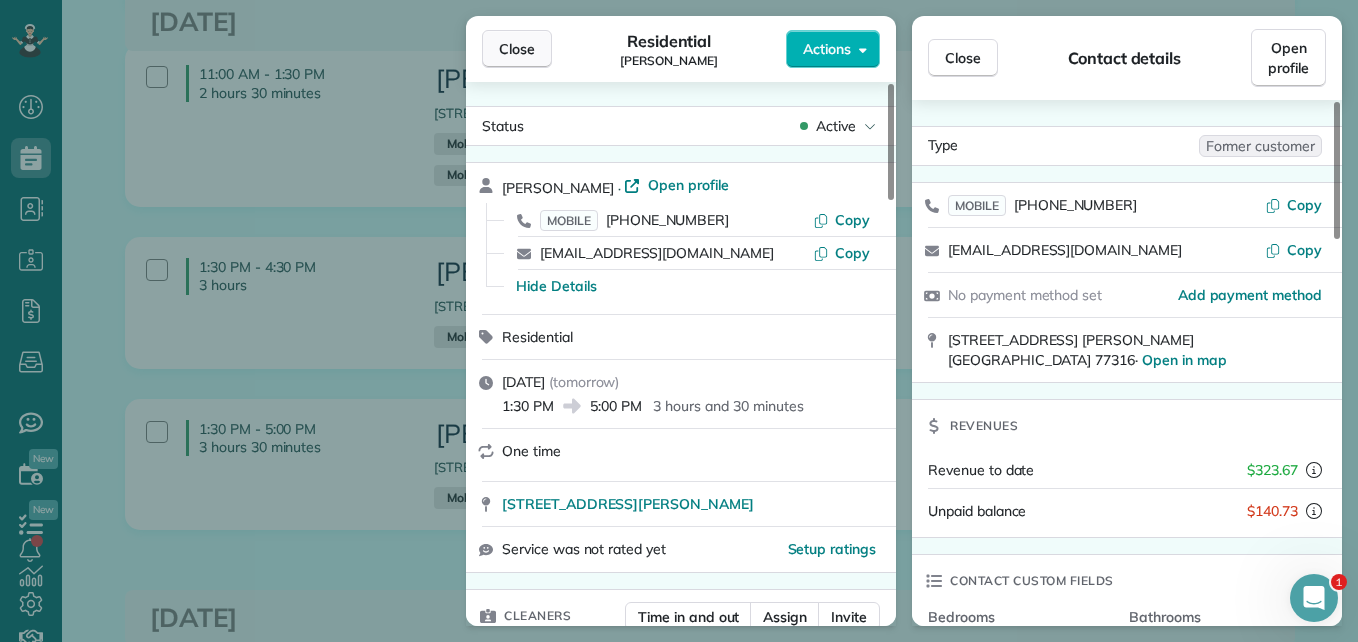 click on "Close" at bounding box center [517, 49] 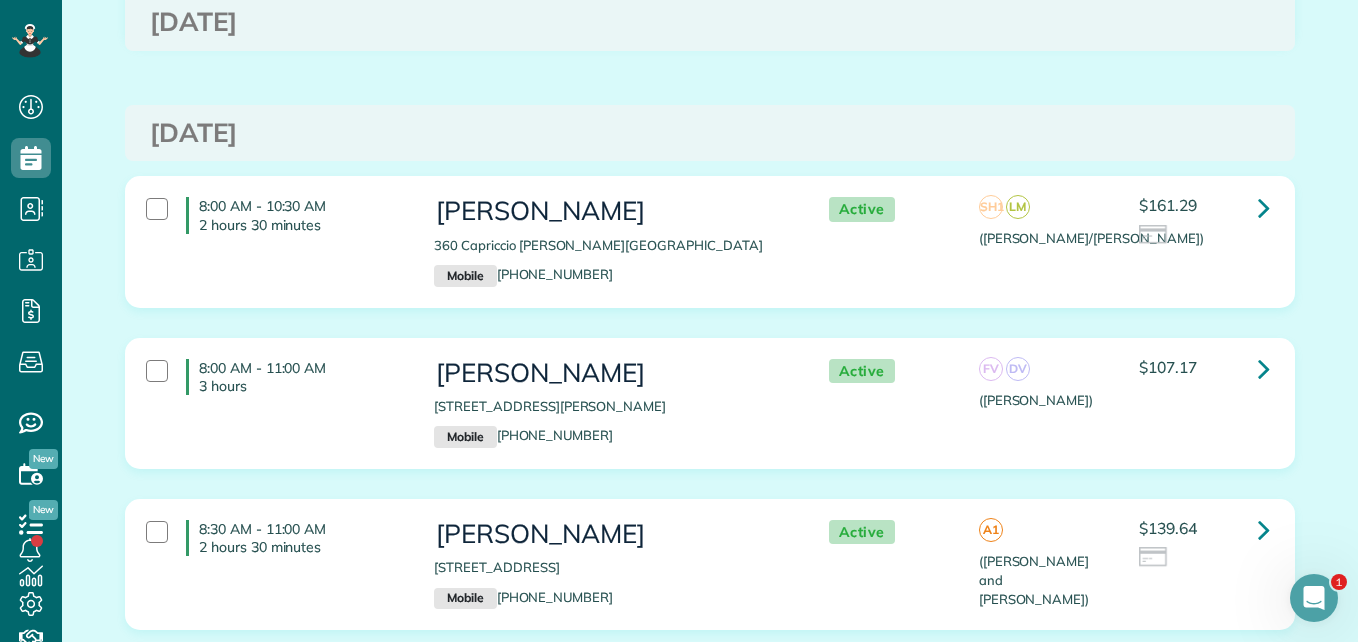 scroll, scrollTop: 2815, scrollLeft: 0, axis: vertical 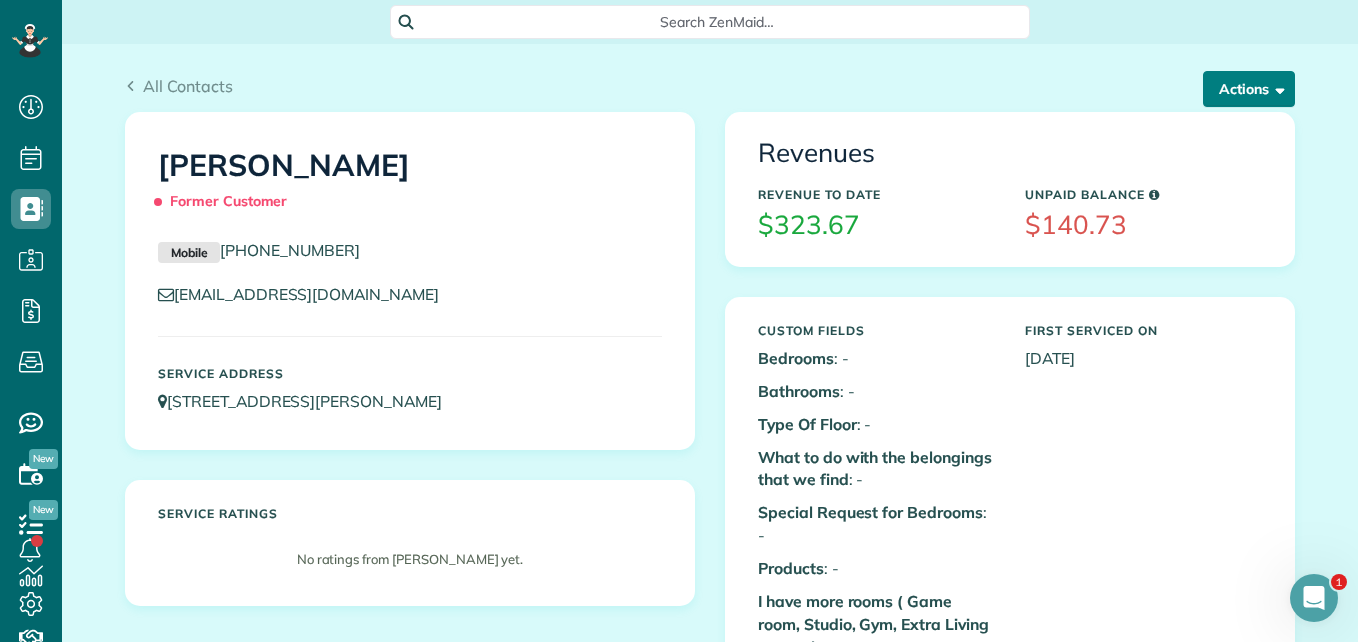 click on "Actions" at bounding box center (1249, 89) 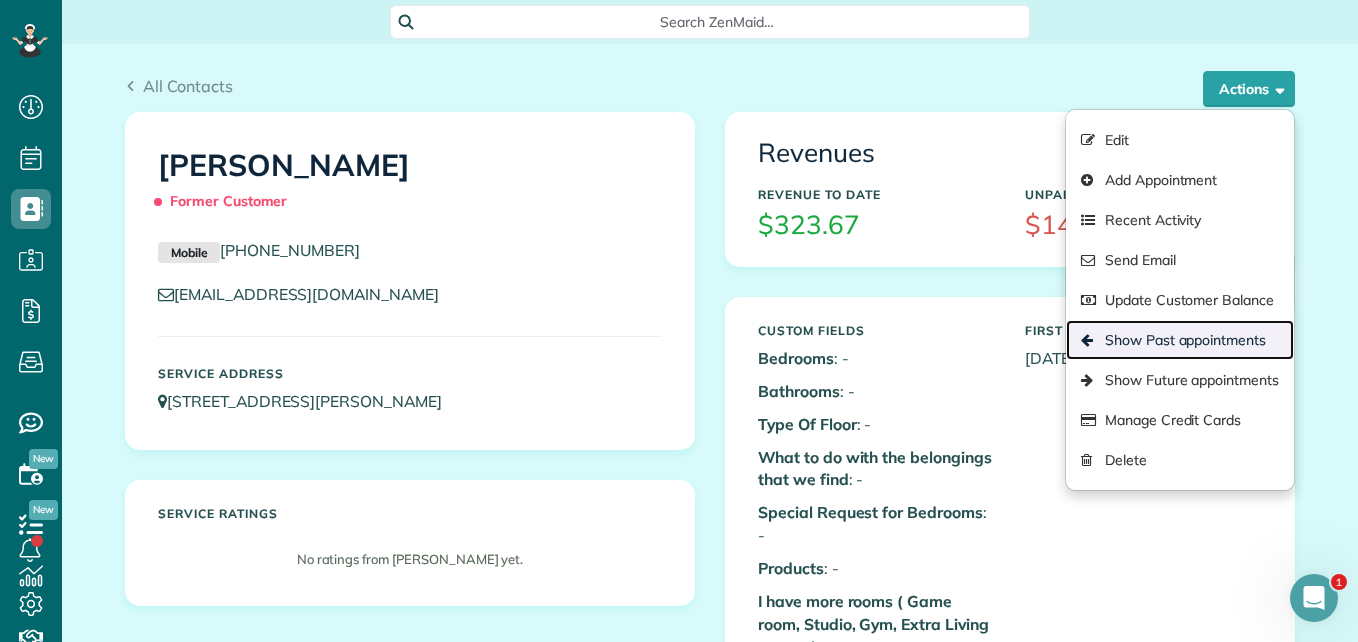 click on "Show Past appointments" at bounding box center [1180, 340] 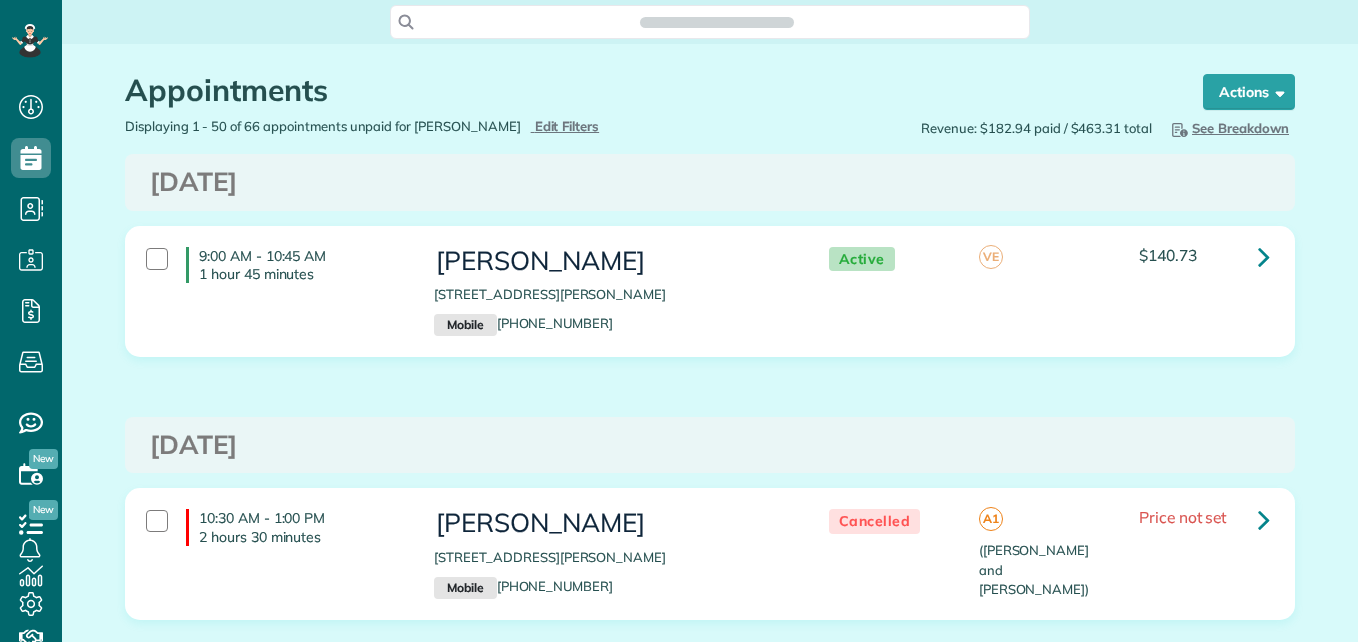scroll, scrollTop: 0, scrollLeft: 0, axis: both 